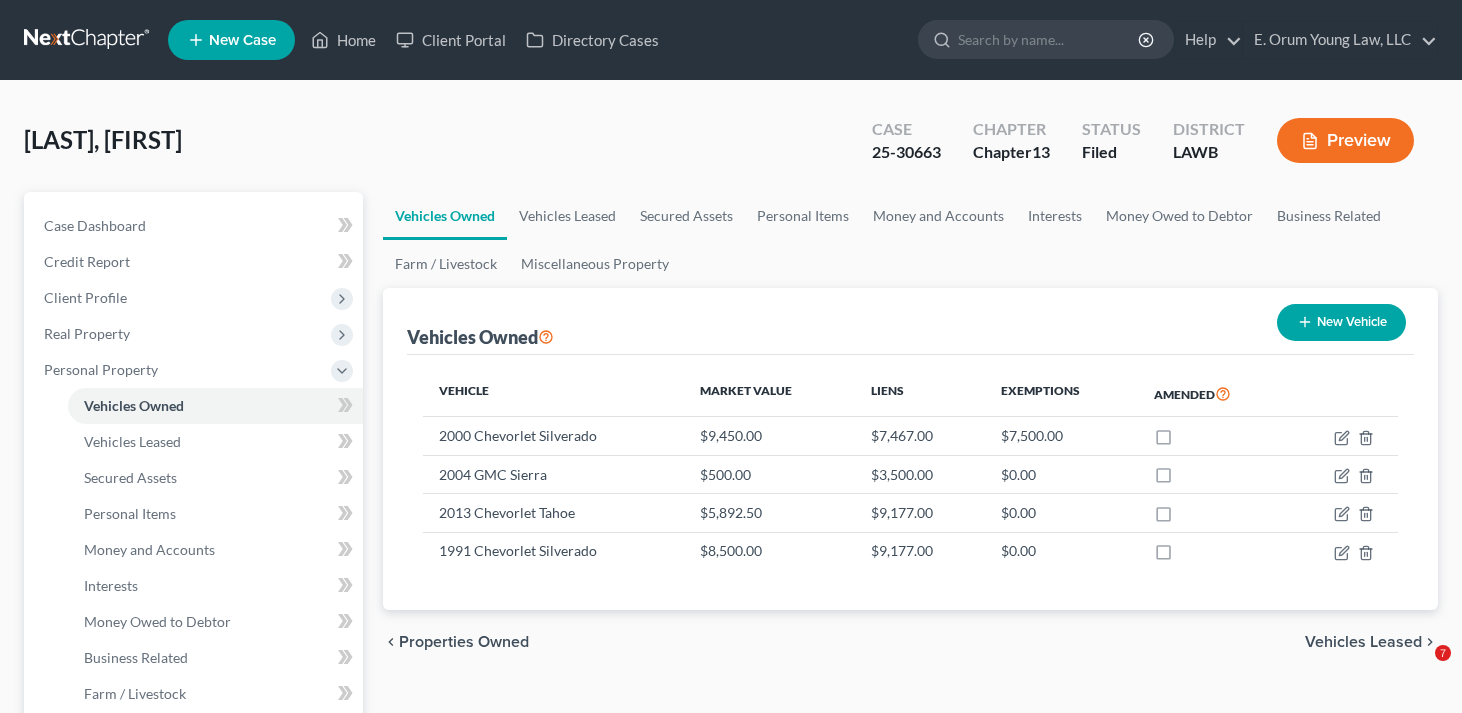 scroll, scrollTop: 0, scrollLeft: 0, axis: both 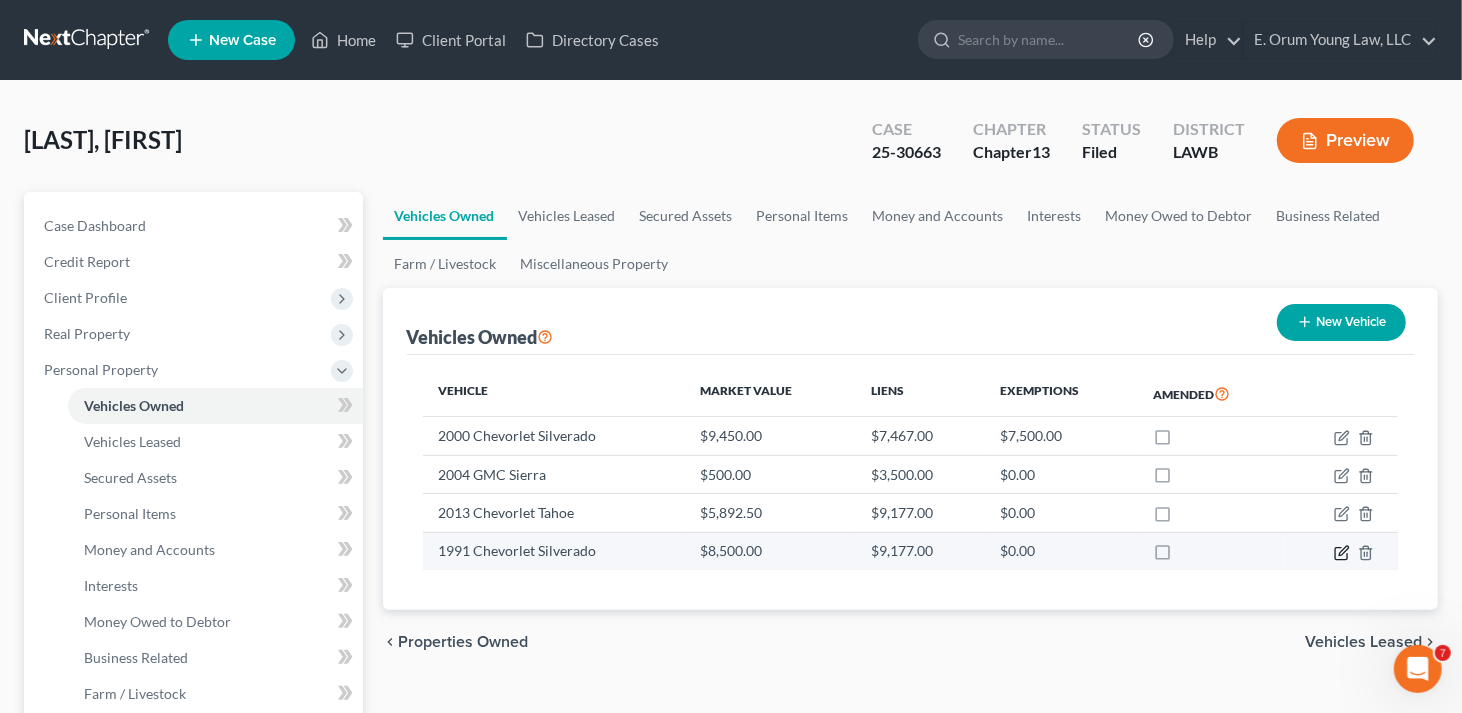 click 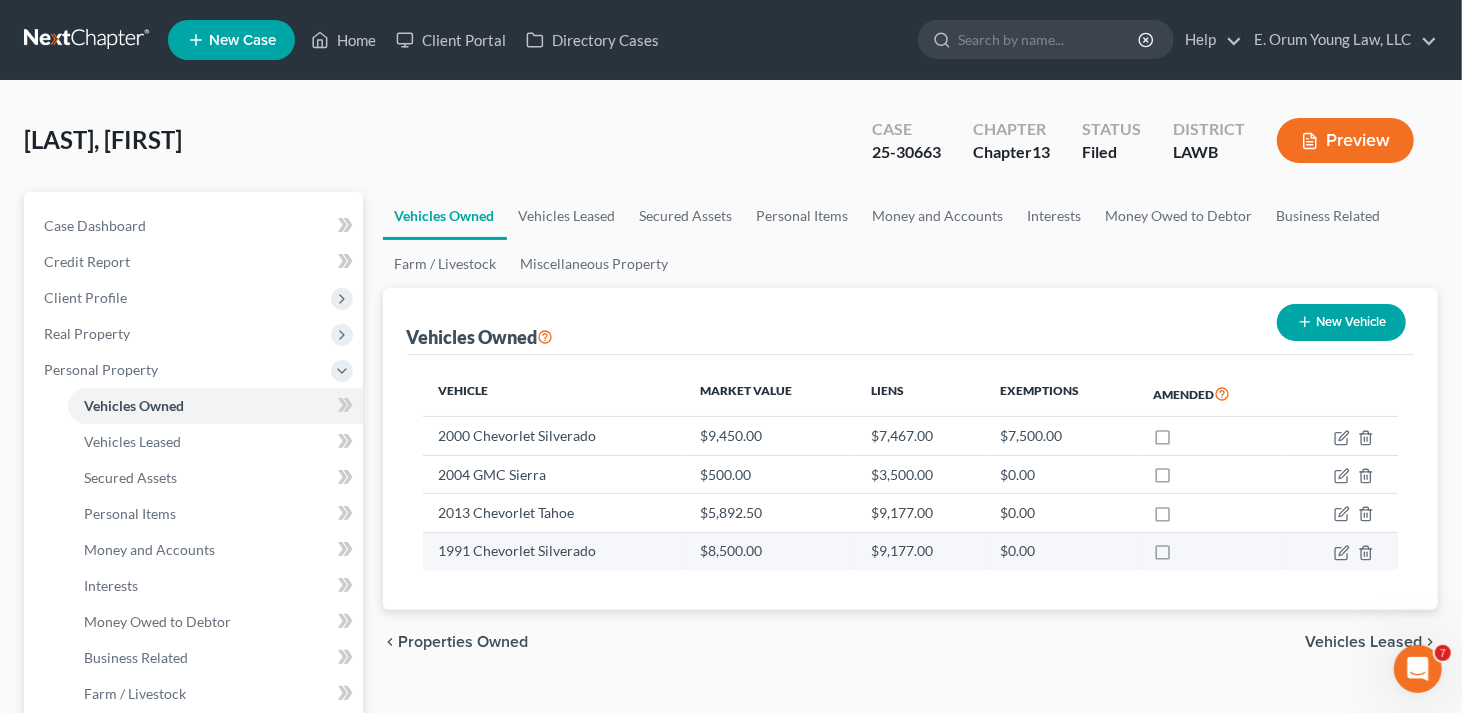 select on "0" 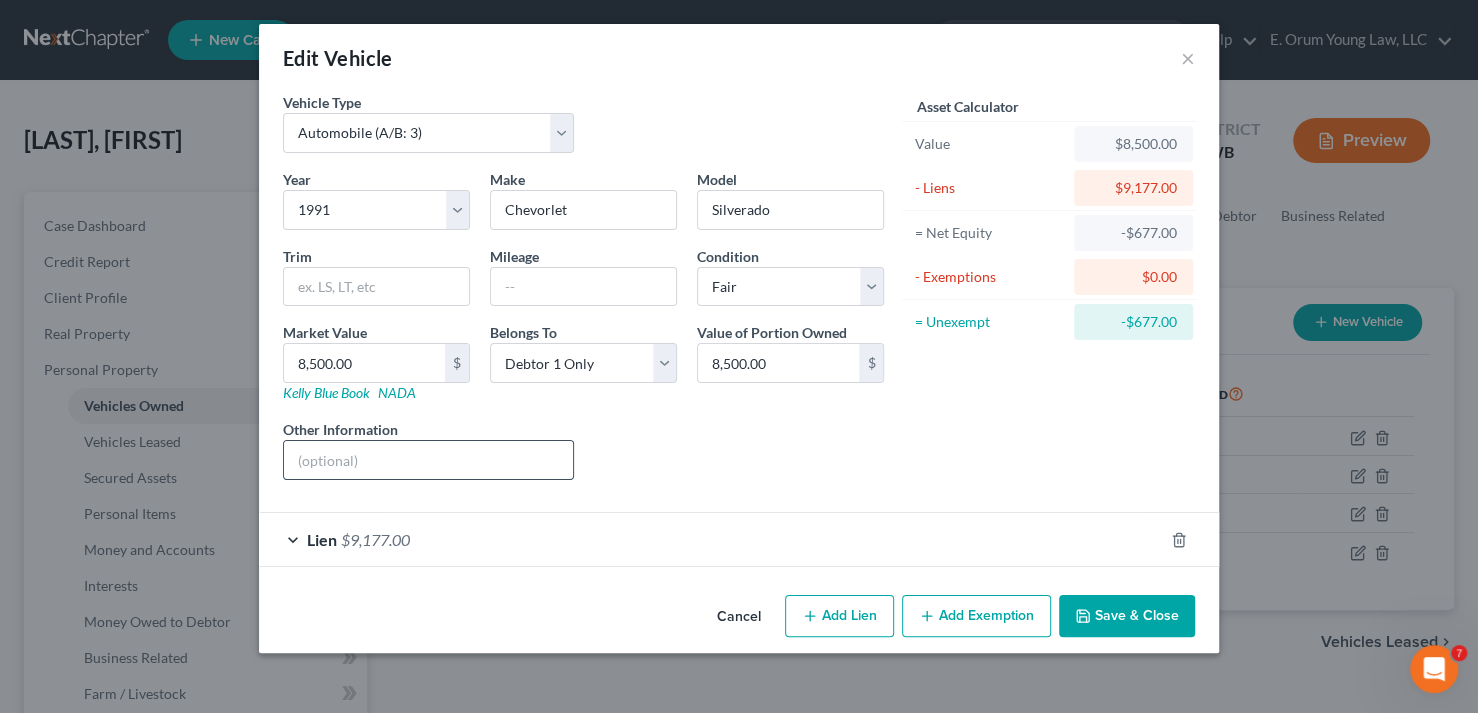 click at bounding box center (428, 460) 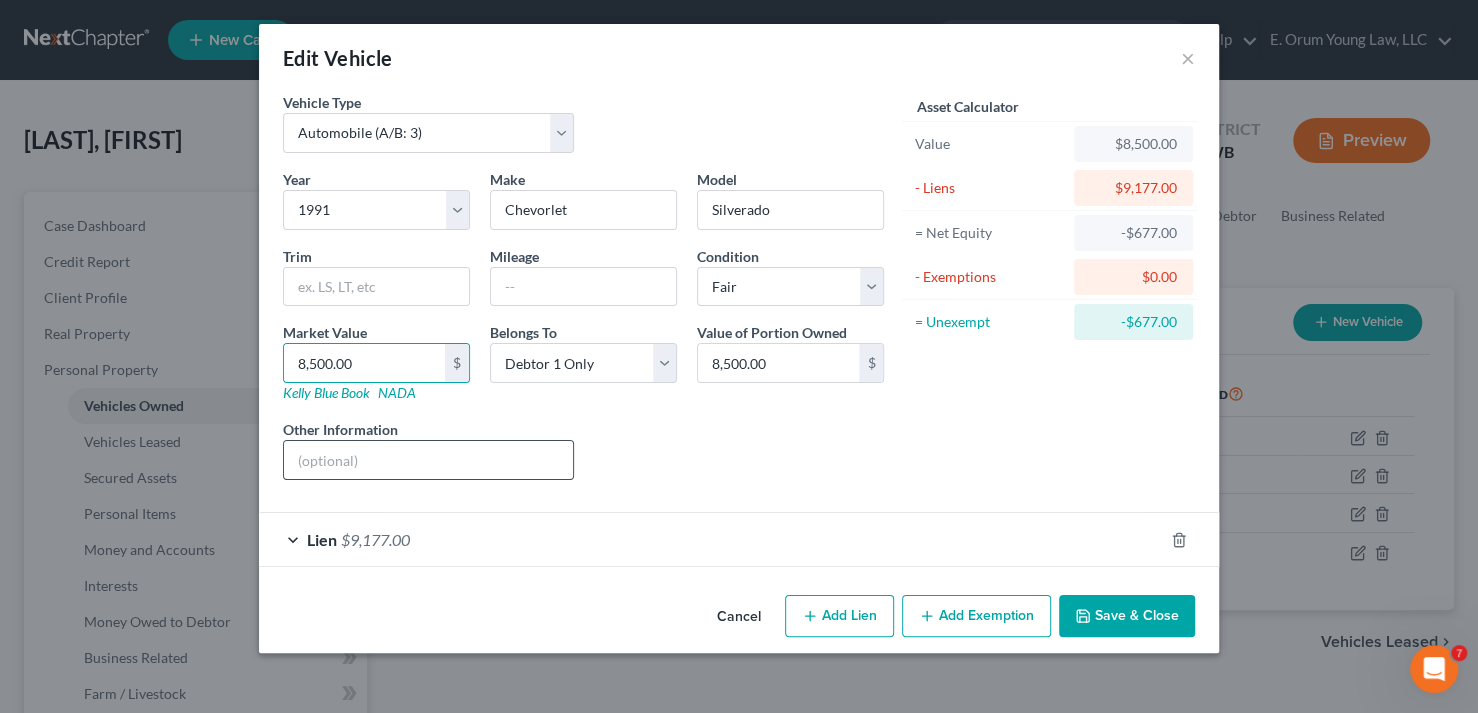 click at bounding box center [428, 460] 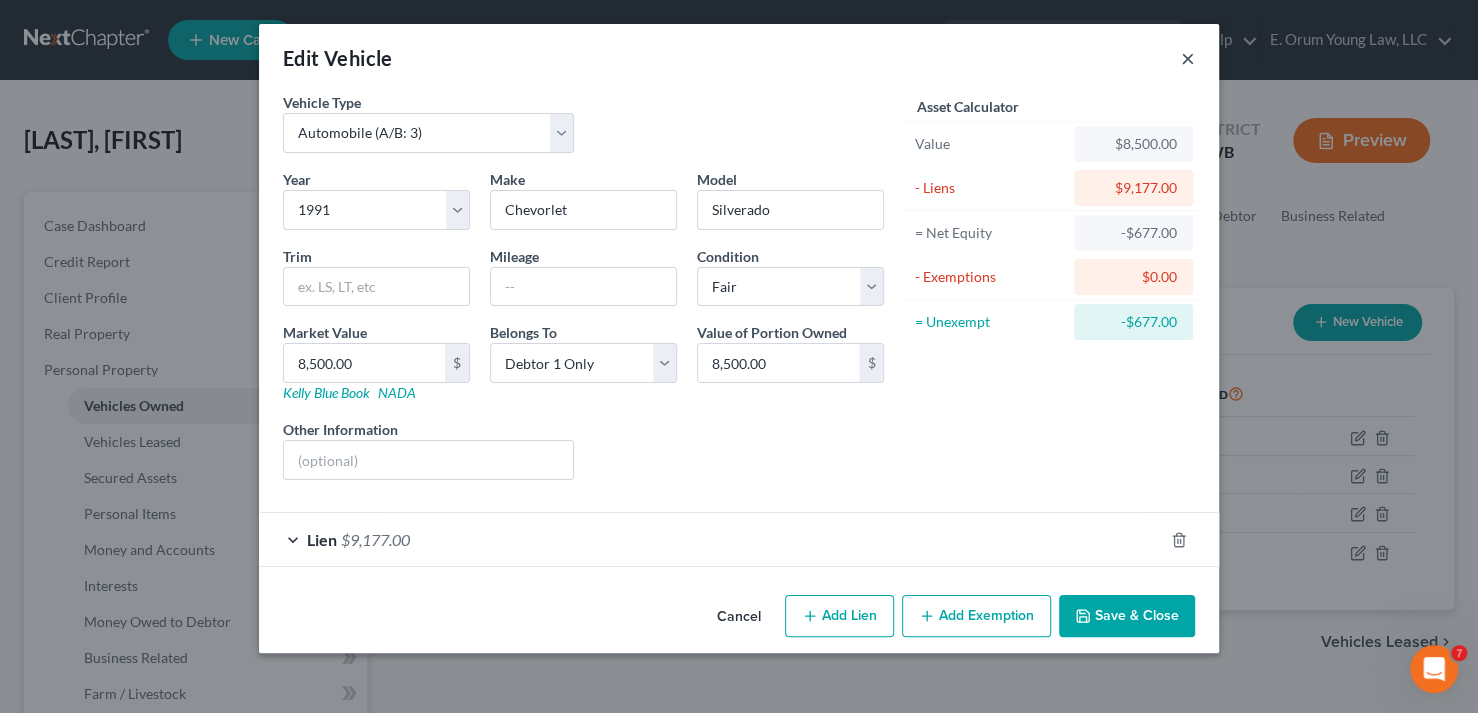 click on "×" at bounding box center [1188, 58] 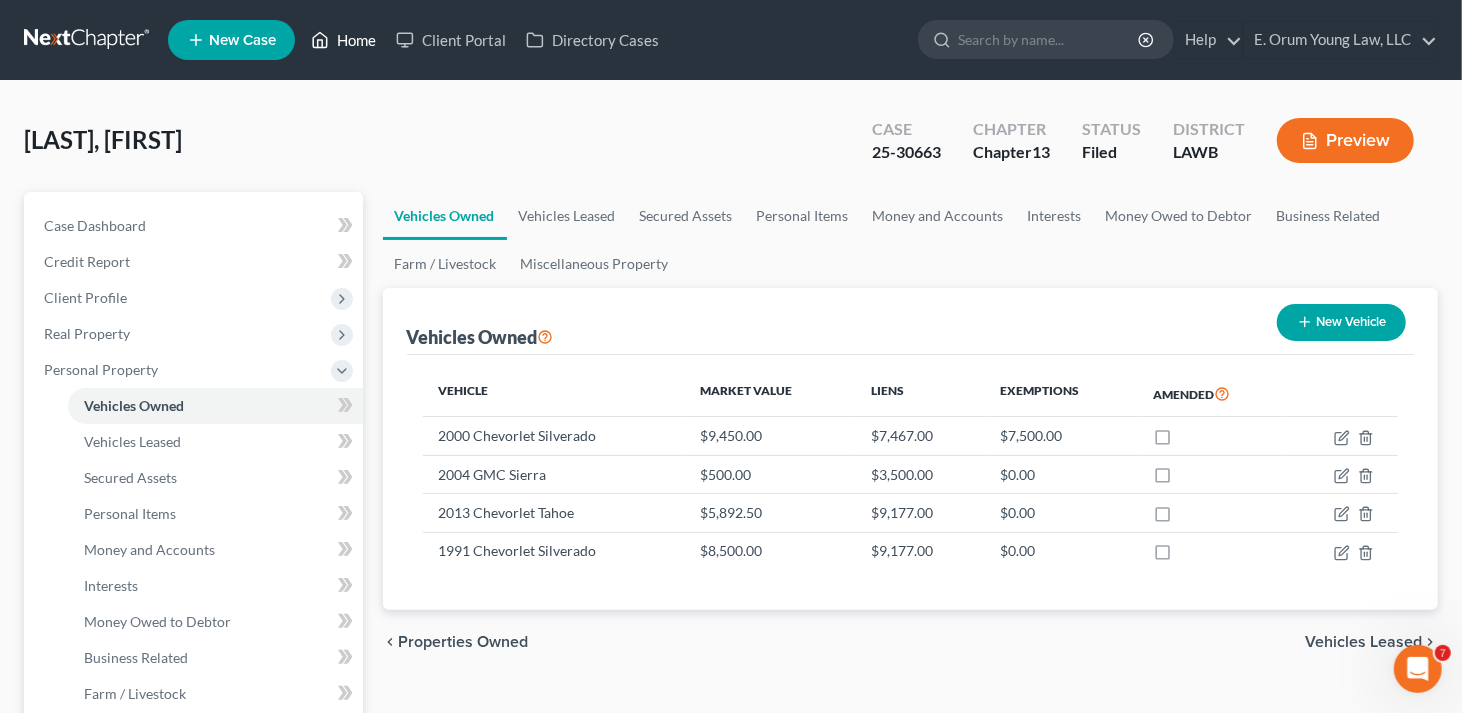 click on "Home" at bounding box center [343, 40] 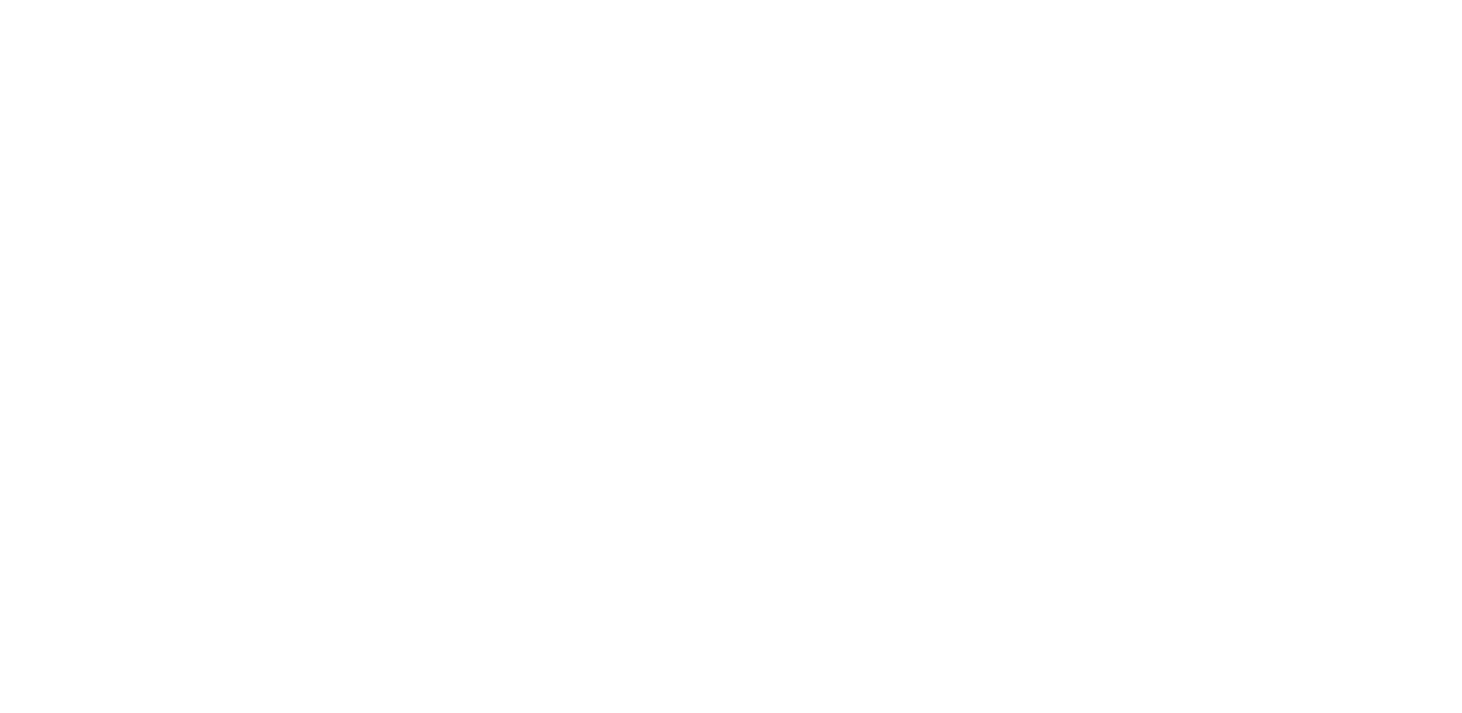 scroll, scrollTop: 0, scrollLeft: 0, axis: both 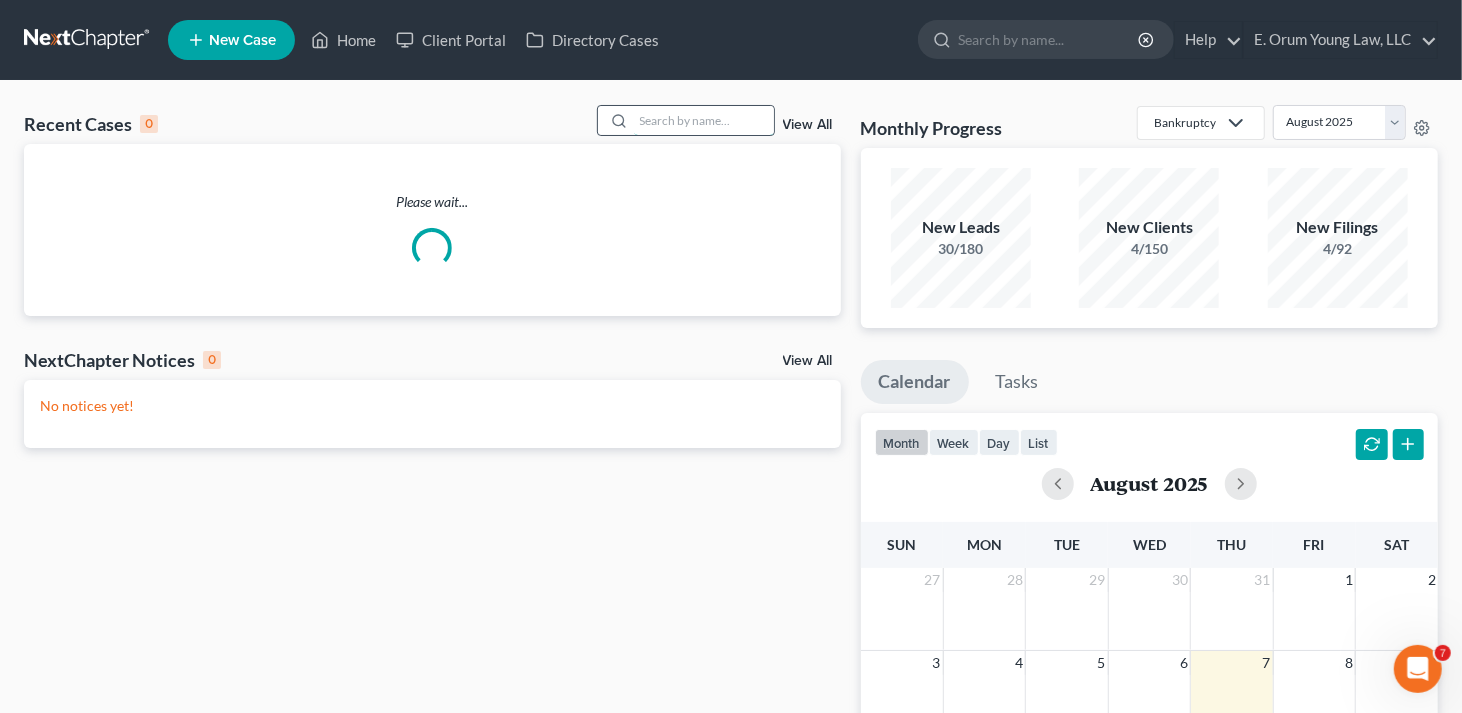 click at bounding box center [704, 120] 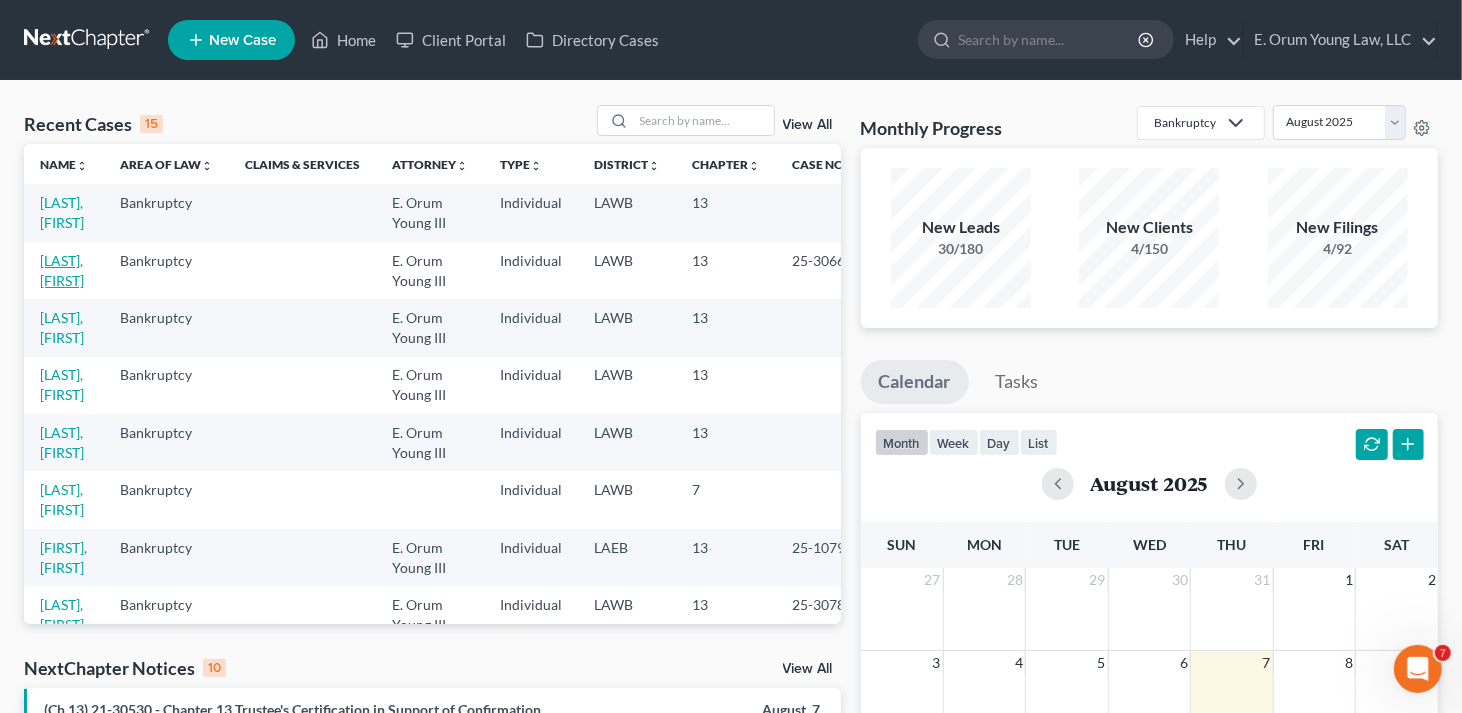 click on "[LAST], [FIRST]" at bounding box center [62, 270] 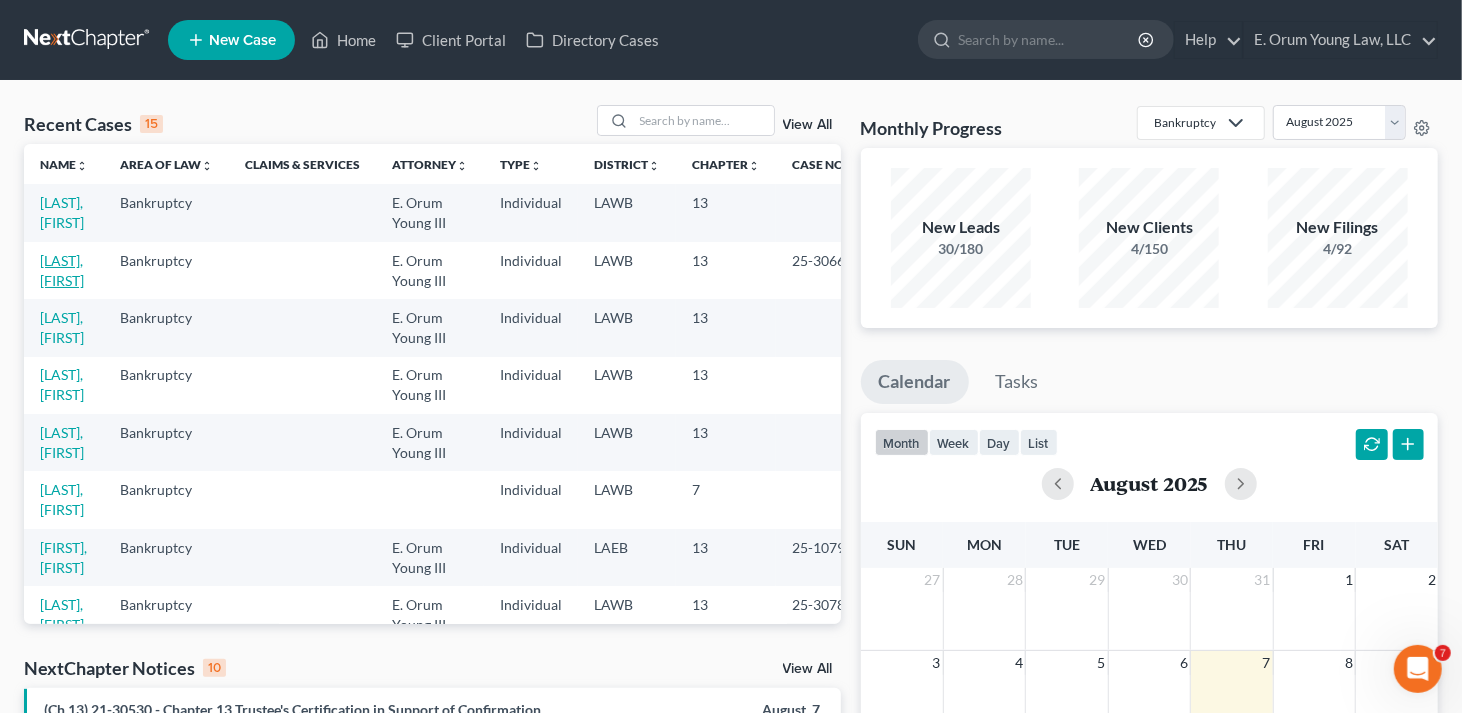 click on "[LAST], [FIRST]" at bounding box center (62, 270) 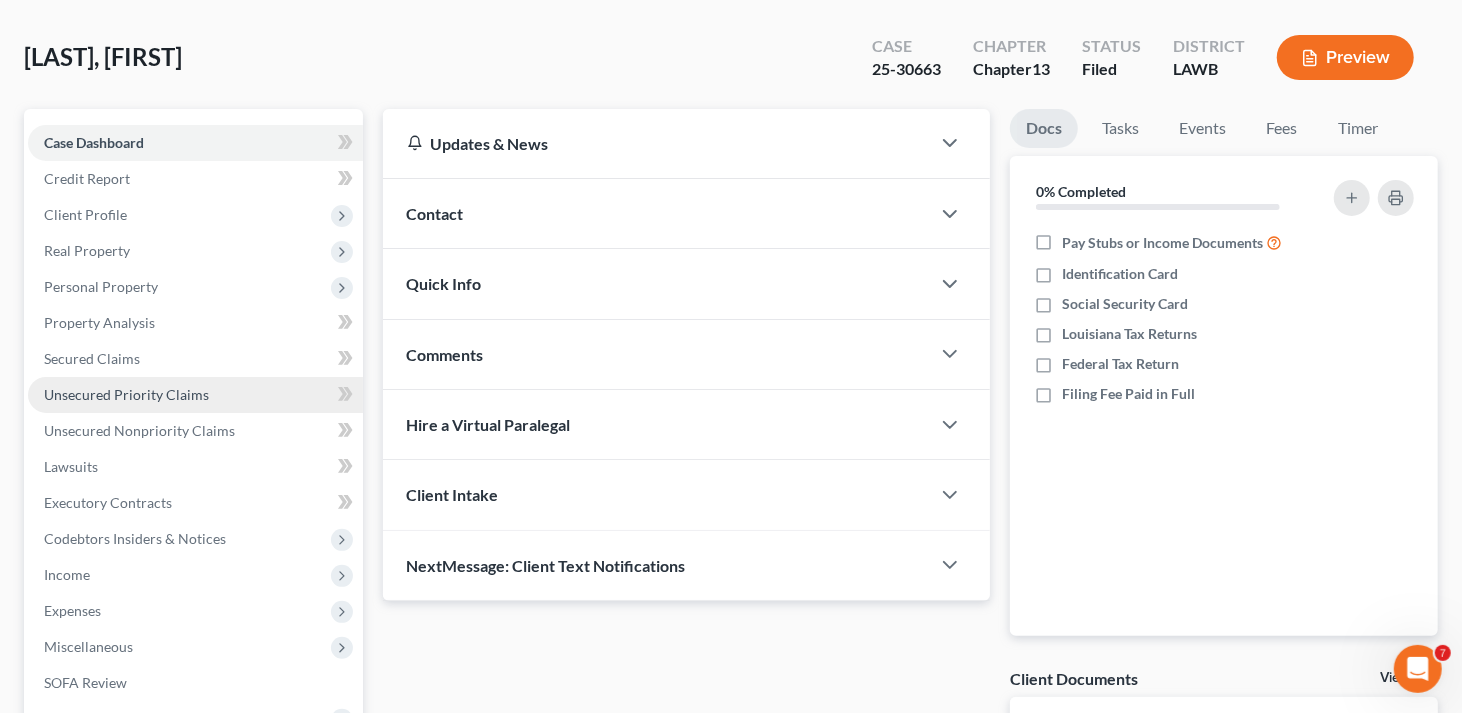scroll, scrollTop: 0, scrollLeft: 0, axis: both 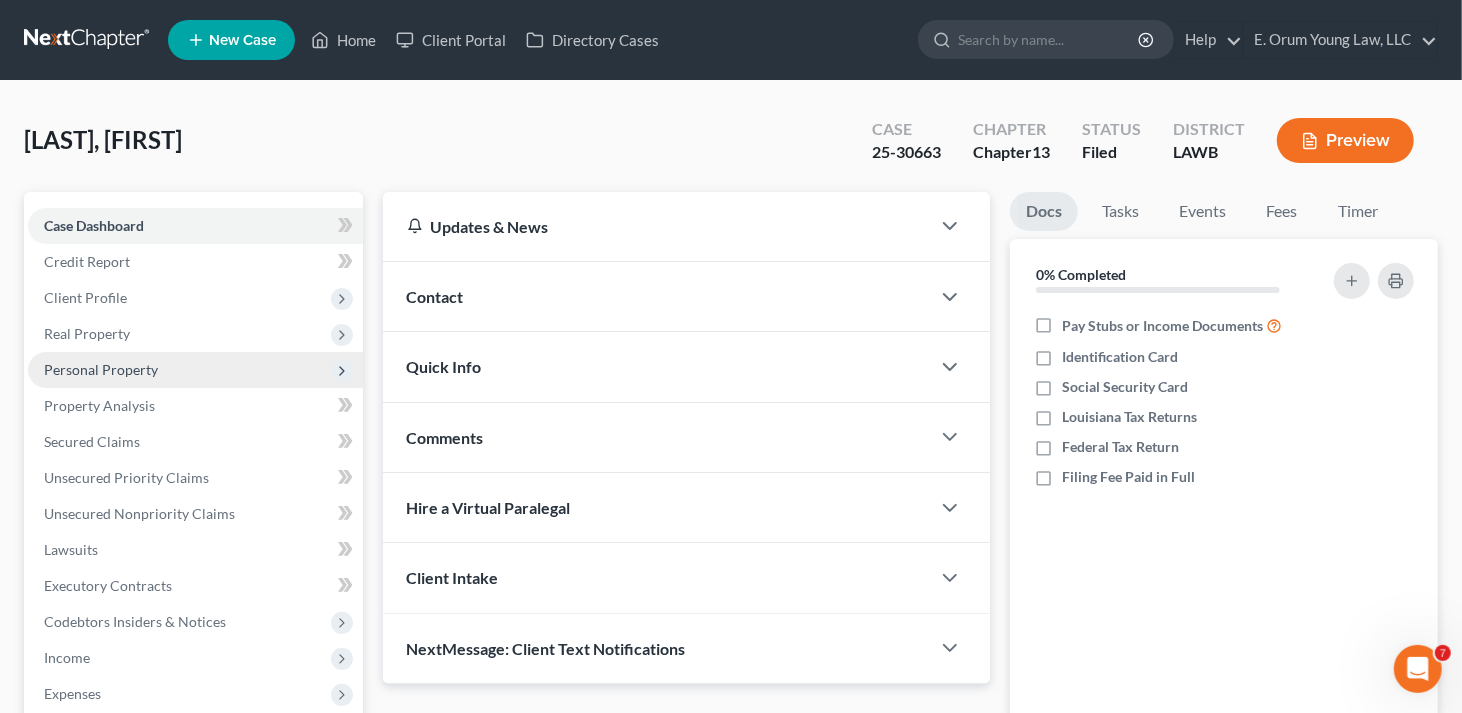 click on "Personal Property" at bounding box center [101, 369] 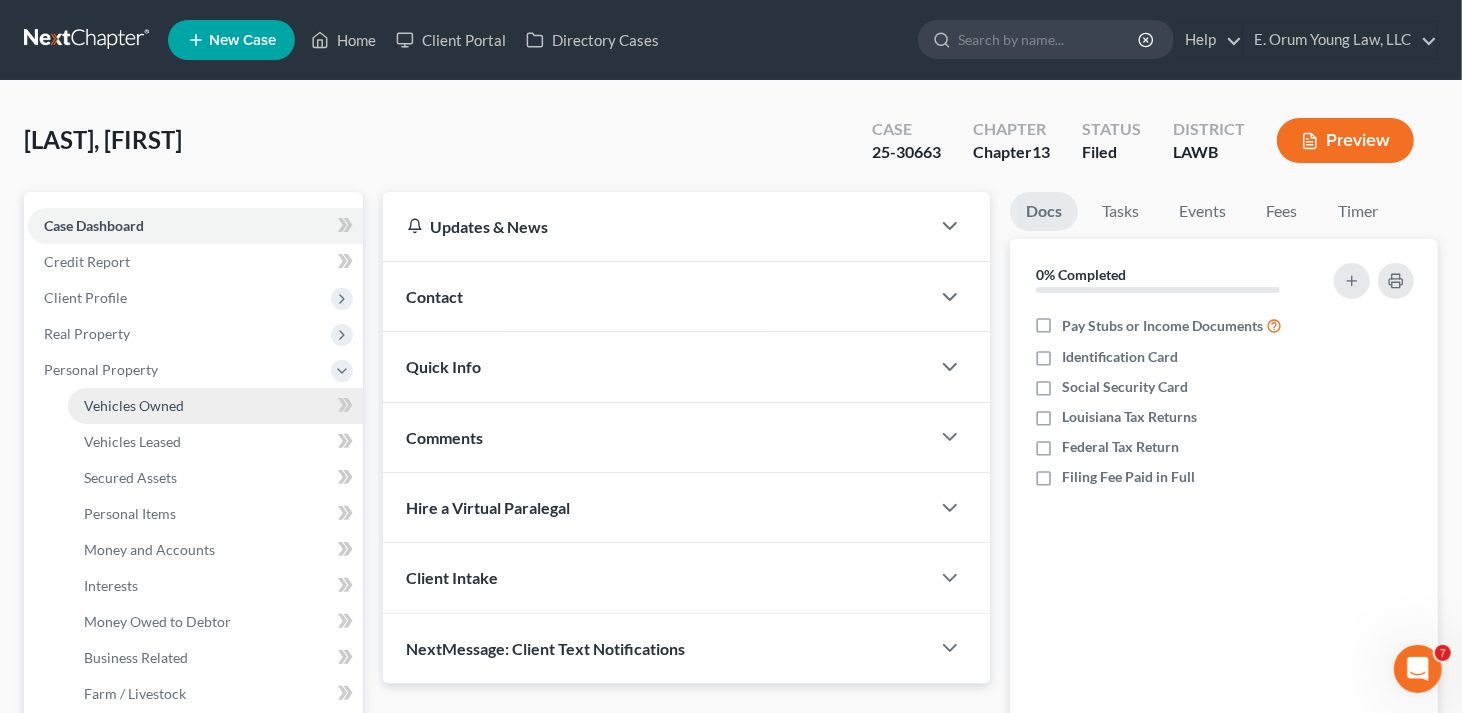 click on "Vehicles Owned" at bounding box center [134, 405] 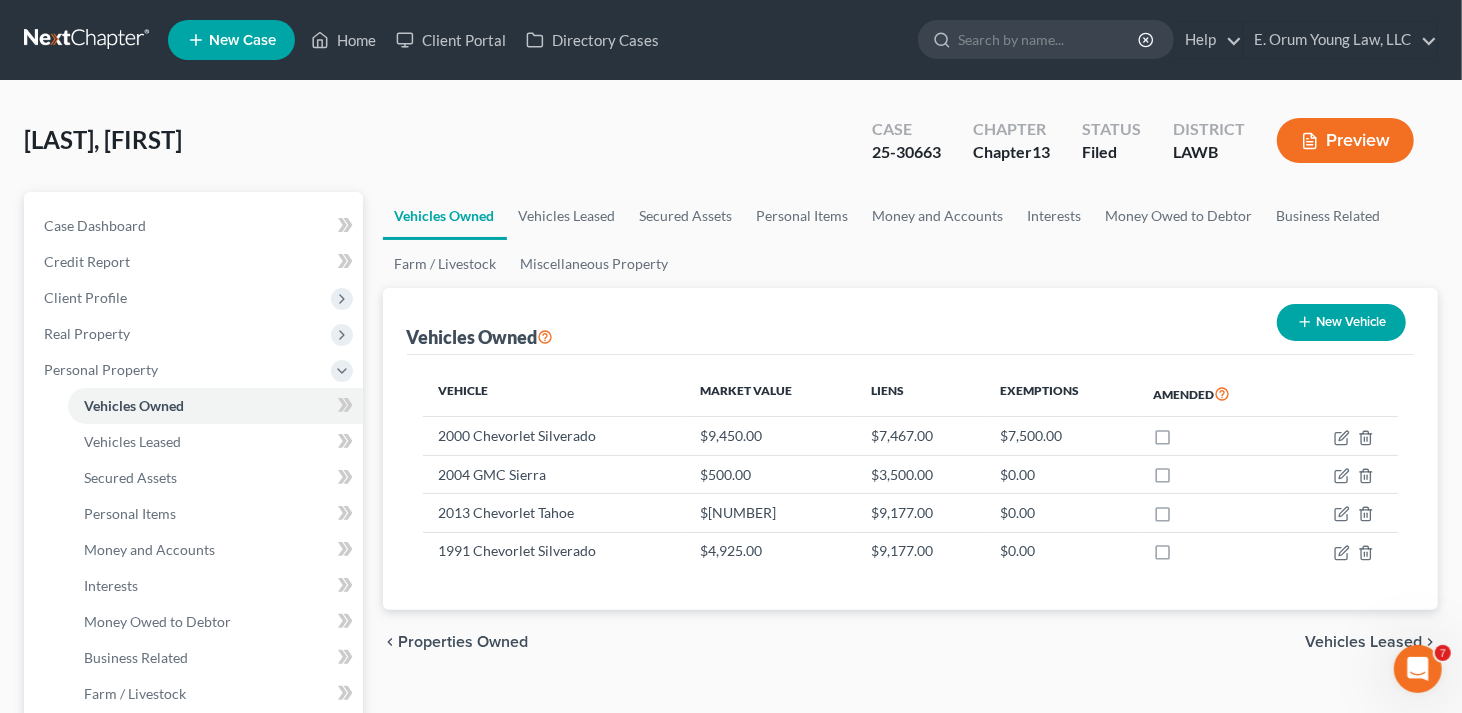 click on "Preview" at bounding box center (1345, 140) 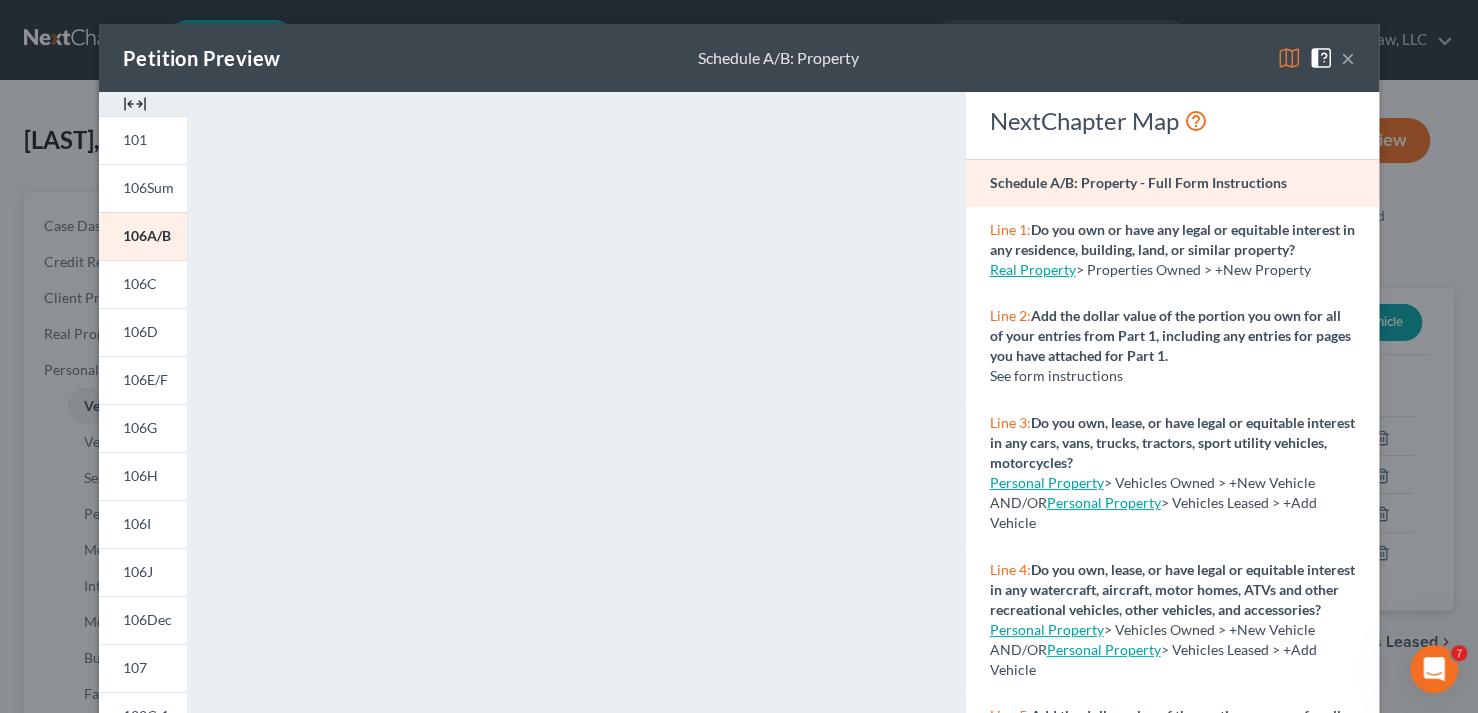 click on "×" at bounding box center [1348, 58] 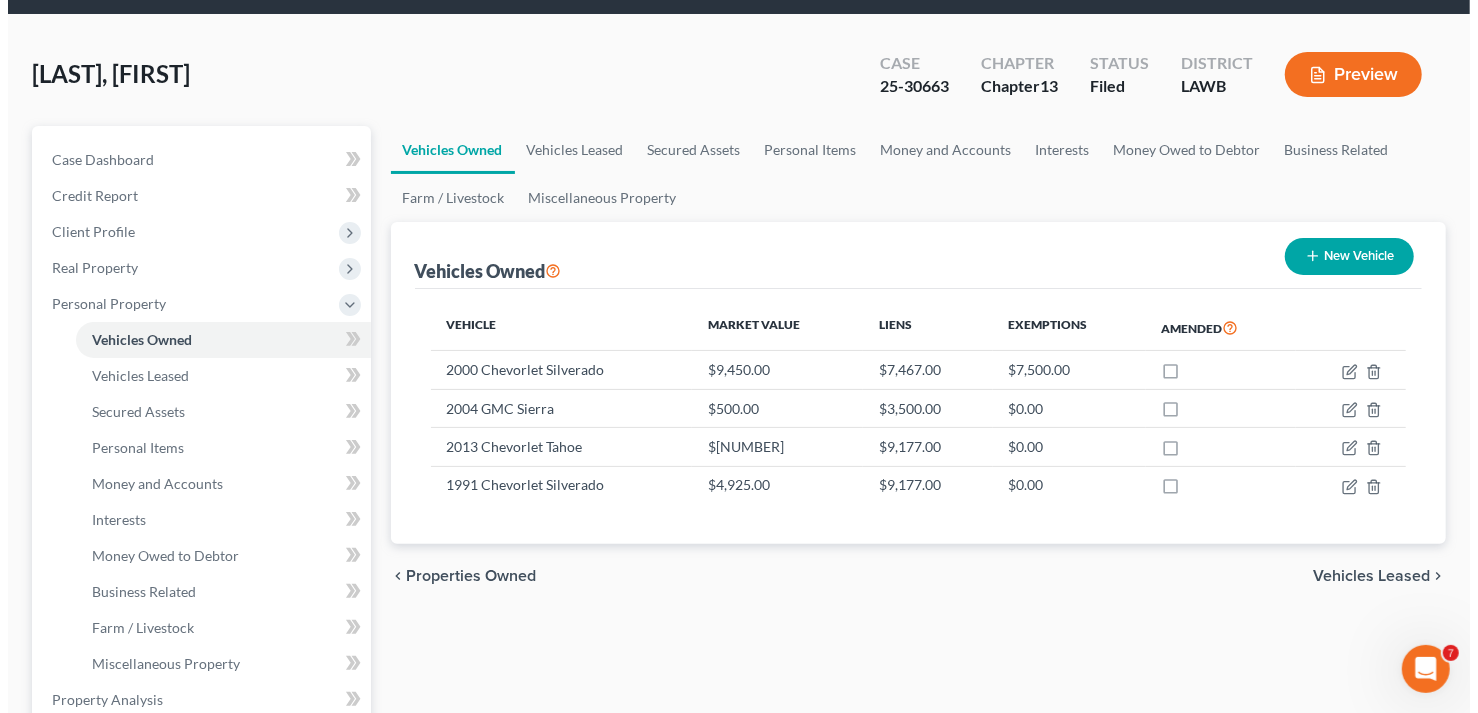 scroll, scrollTop: 100, scrollLeft: 0, axis: vertical 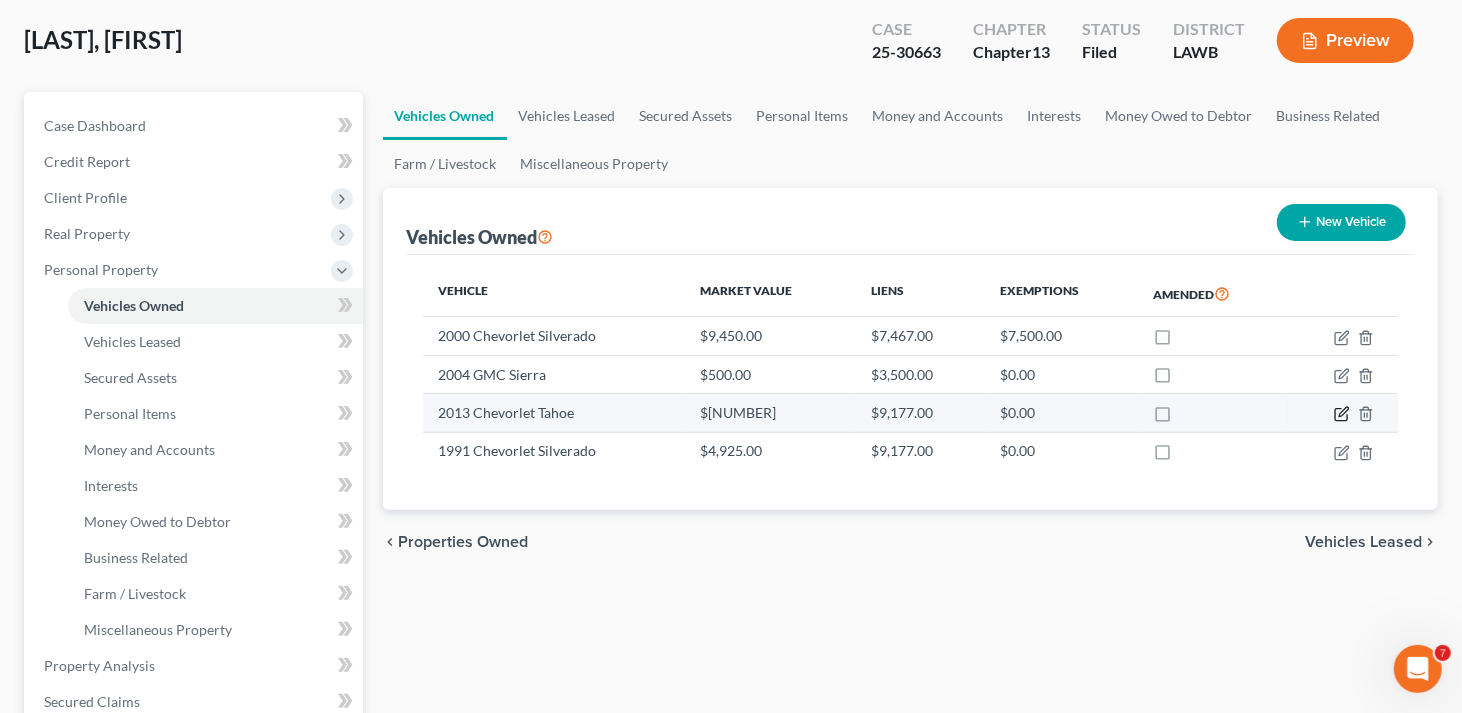 click 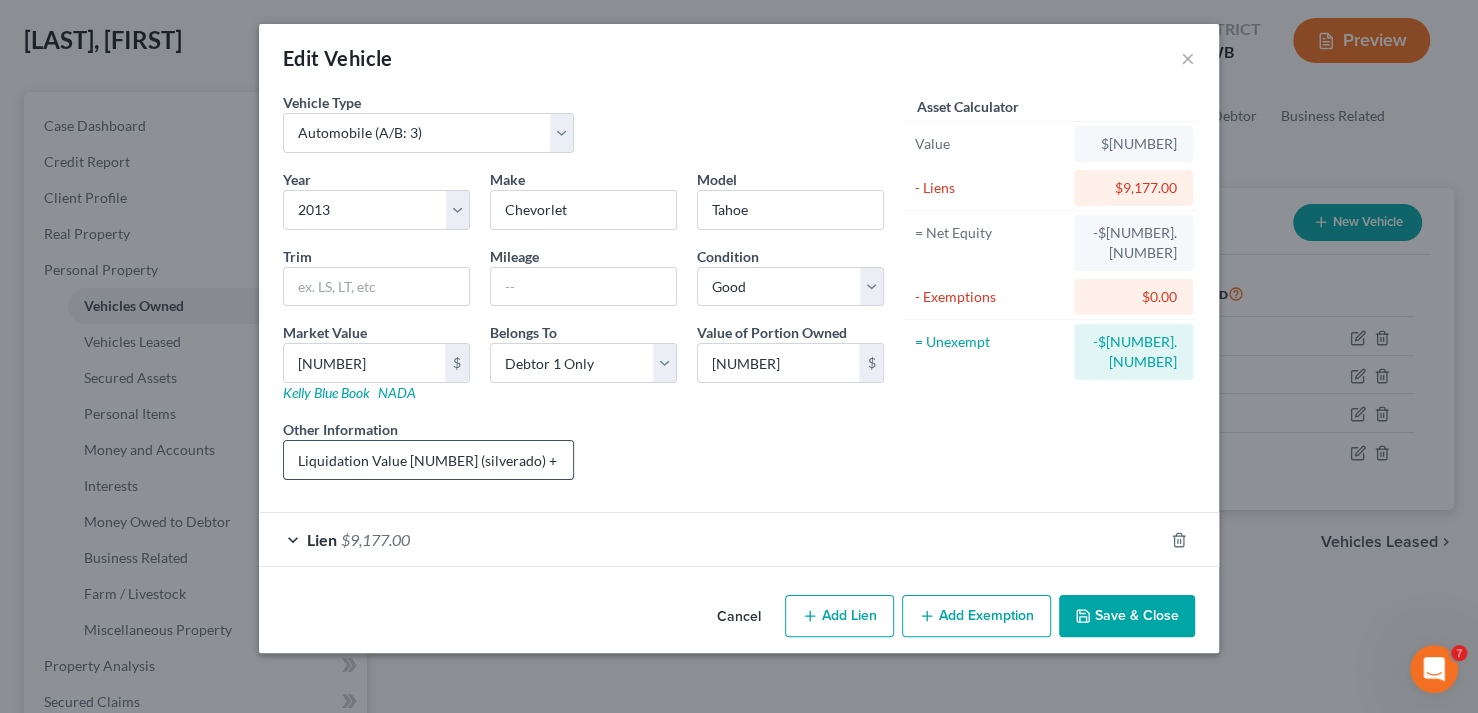 click on "Liquidation Value [NUMBER] (silverado) + [NUMBER] (Tahoe) = [NUMBER] - [NUMBER] (lien) - [NUMBER] (auction/sales cost) = [NUMBER] - [NUMBER] (trustee fee) = [NUMBER] for combined liquidation value of both vehicles." at bounding box center [428, 460] 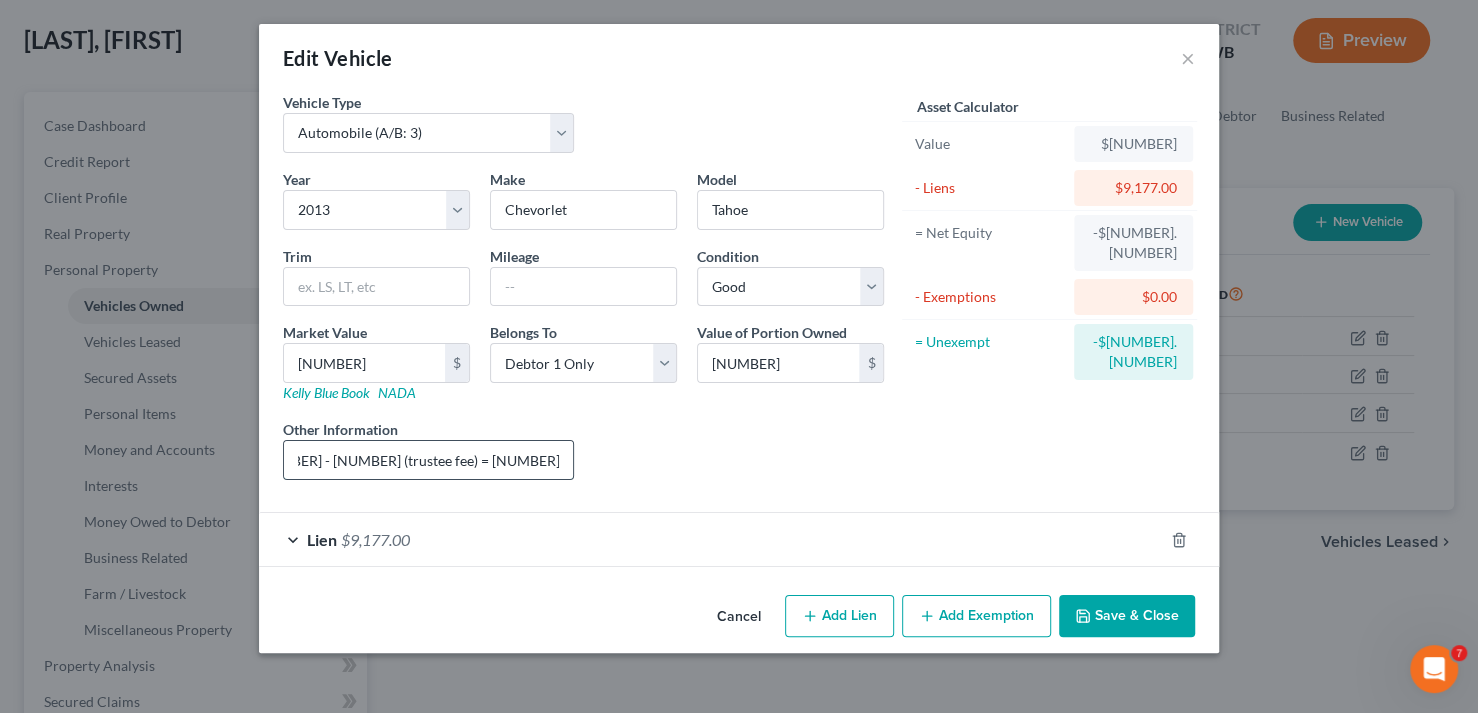 scroll, scrollTop: 0, scrollLeft: 812, axis: horizontal 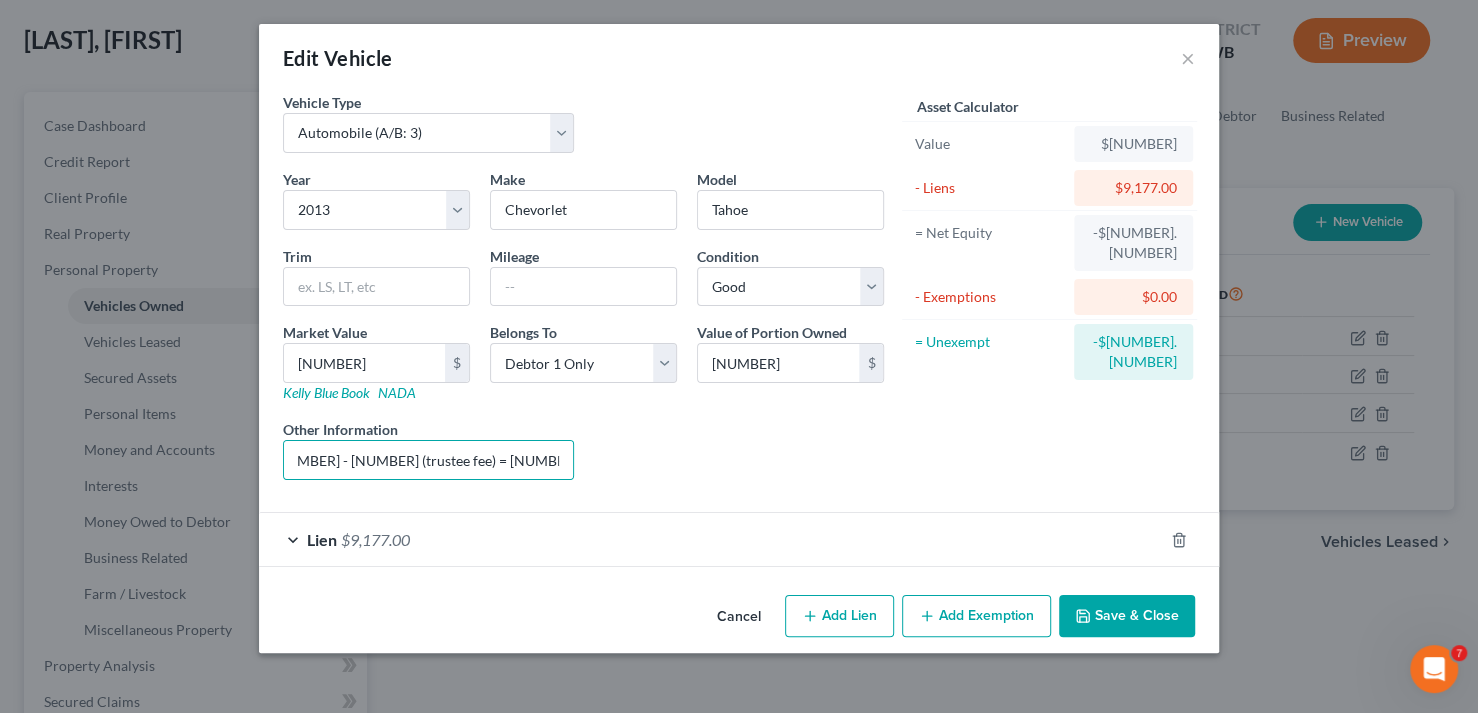 click on "Save & Close" at bounding box center [1127, 616] 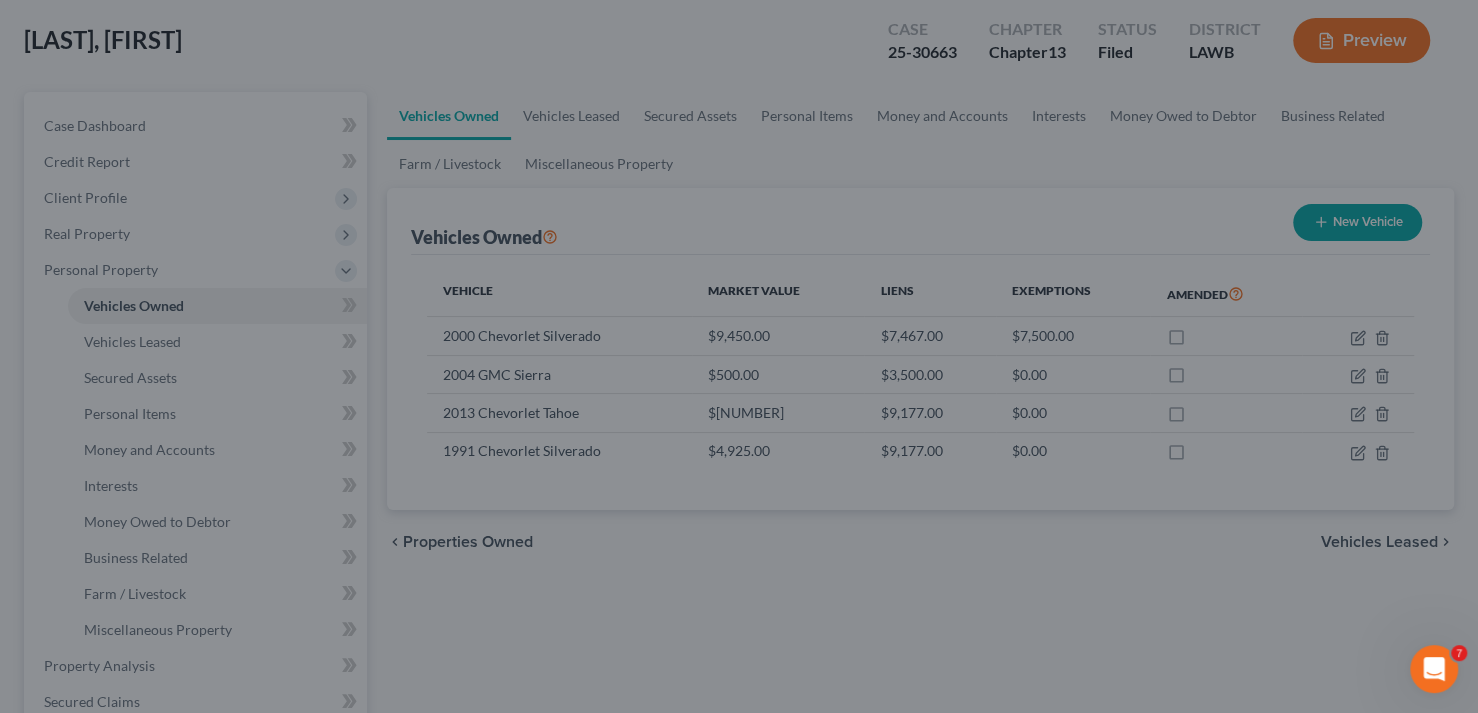 scroll, scrollTop: 0, scrollLeft: 0, axis: both 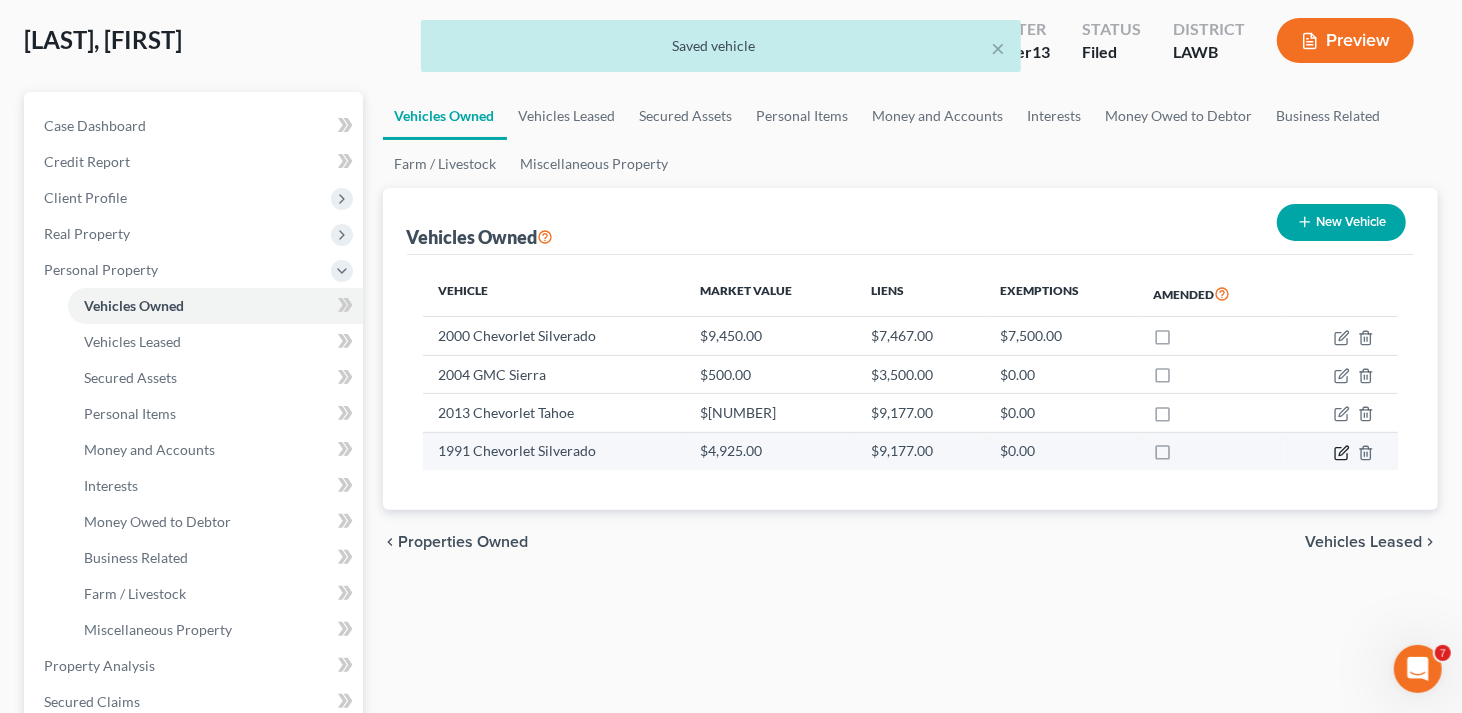 click 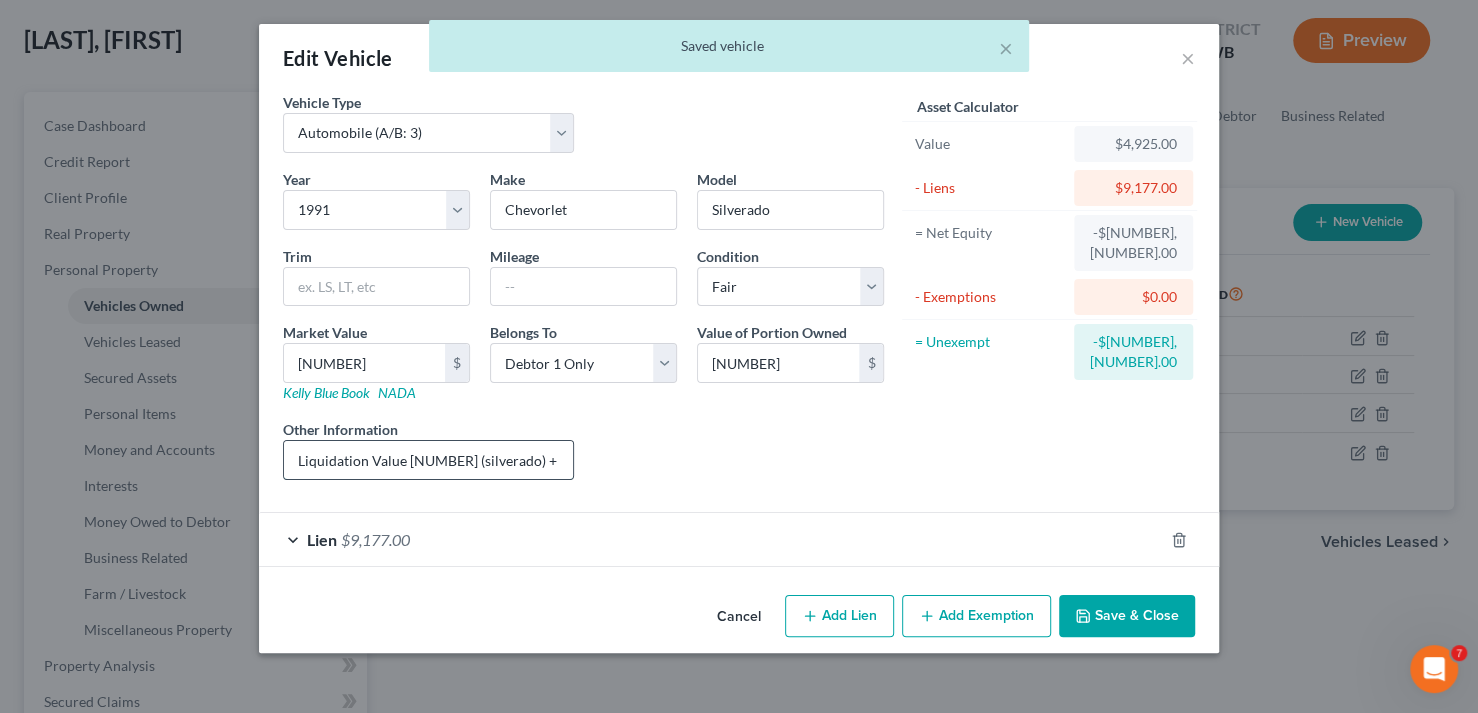 click on "Liquidation Value [NUMBER] (silverado) + [NUMBER] (Tahoe) = [NUMBER] - [NUMBER] (lien) - [NUMBER] (auction/sales cost) = [NUMBER] - [NUMBER] (trustee fee) = [NUMBER] for combined liquidation value of both vehicles." at bounding box center (428, 460) 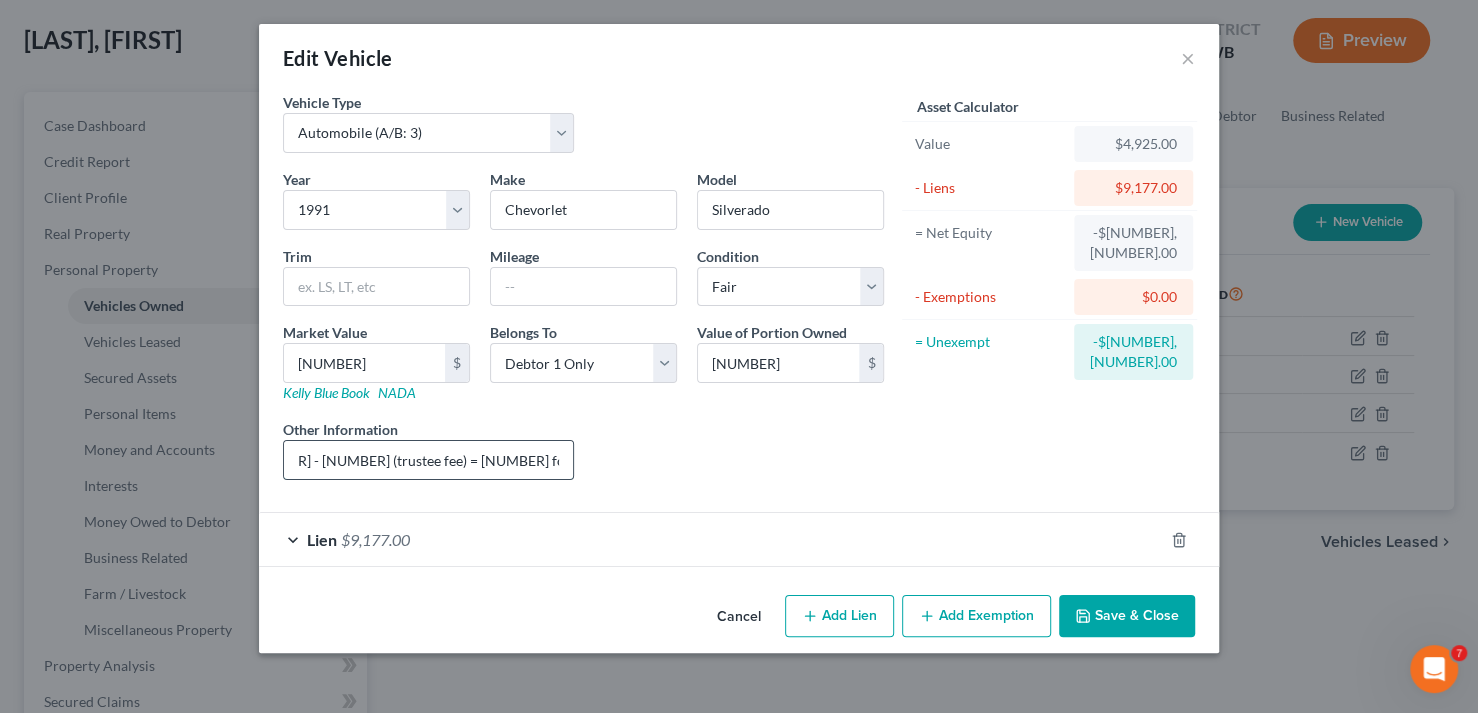 scroll, scrollTop: 0, scrollLeft: 833, axis: horizontal 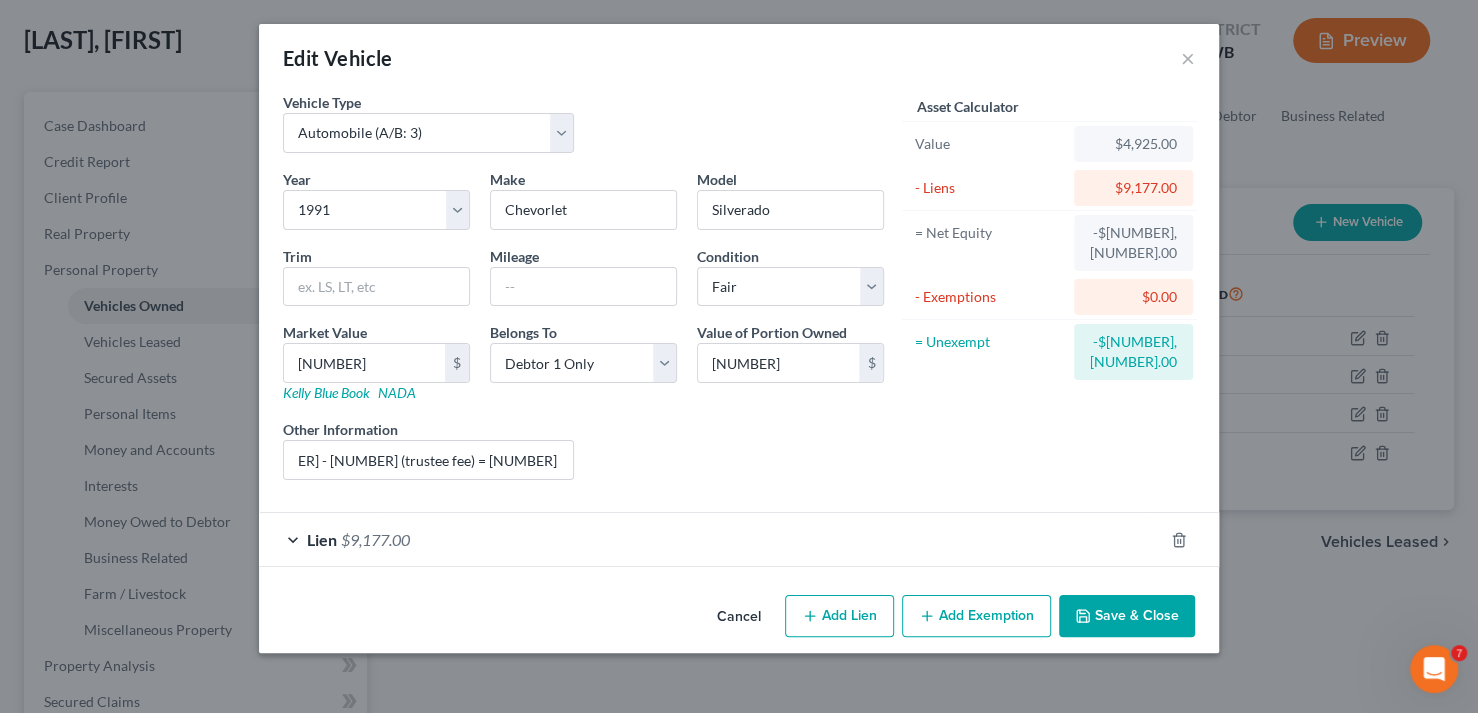 click on "Save & Close" at bounding box center [1127, 616] 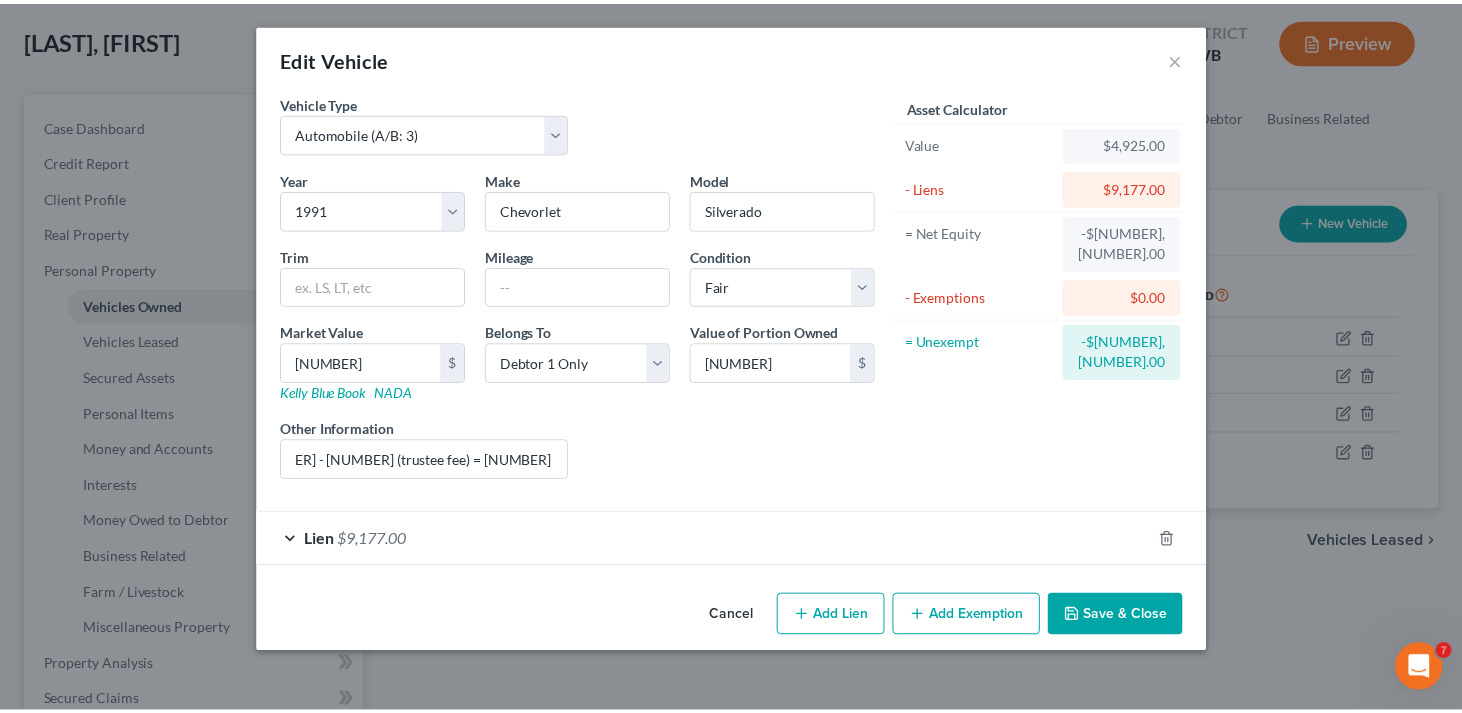 scroll, scrollTop: 0, scrollLeft: 0, axis: both 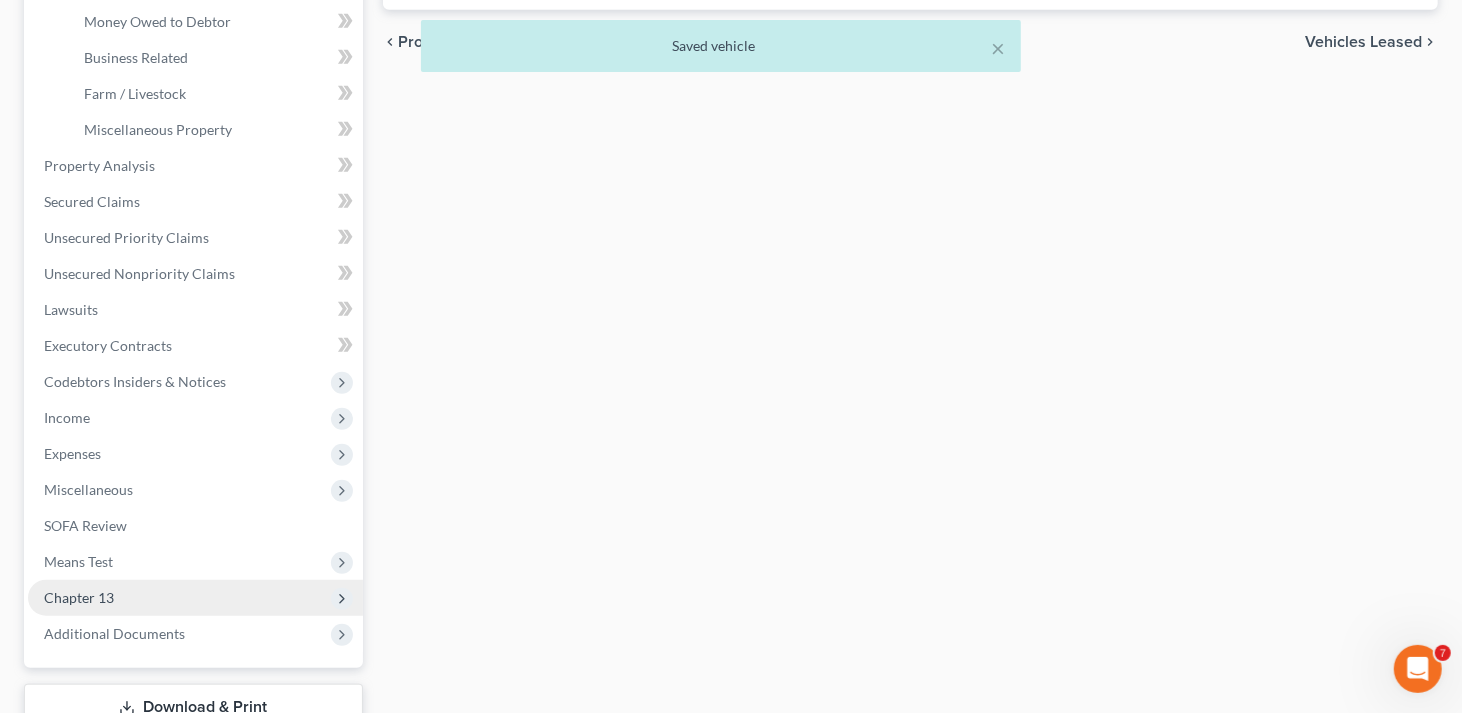 click on "Chapter 13" at bounding box center [79, 597] 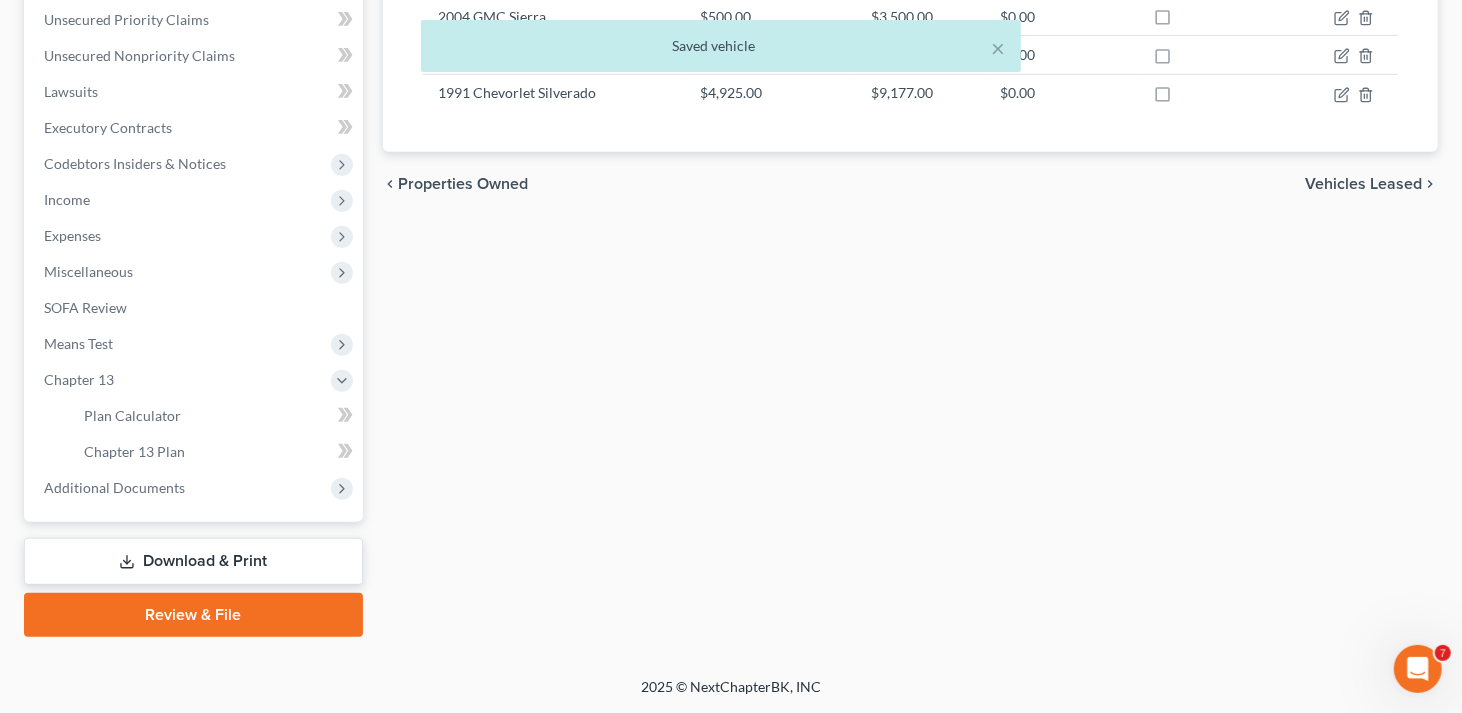 scroll, scrollTop: 454, scrollLeft: 0, axis: vertical 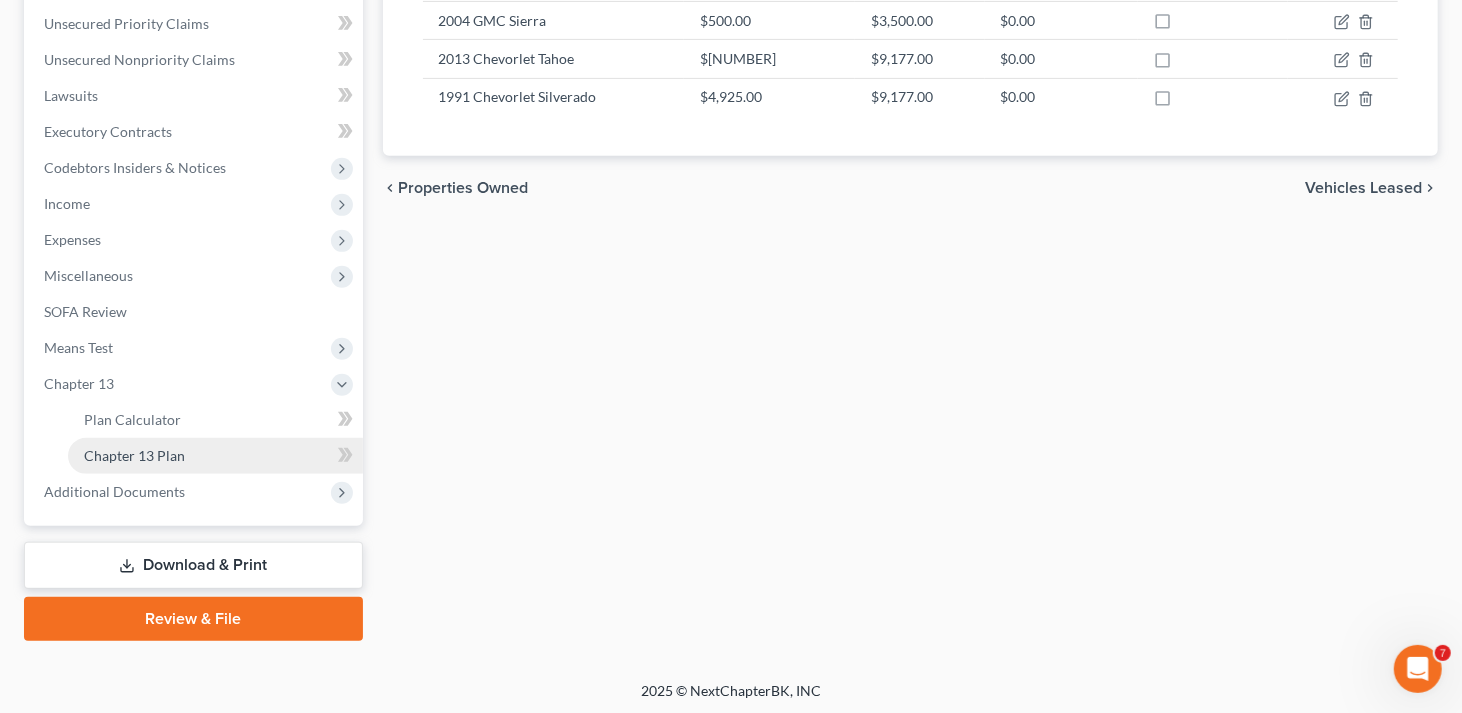 click on "Chapter 13 Plan" at bounding box center [134, 455] 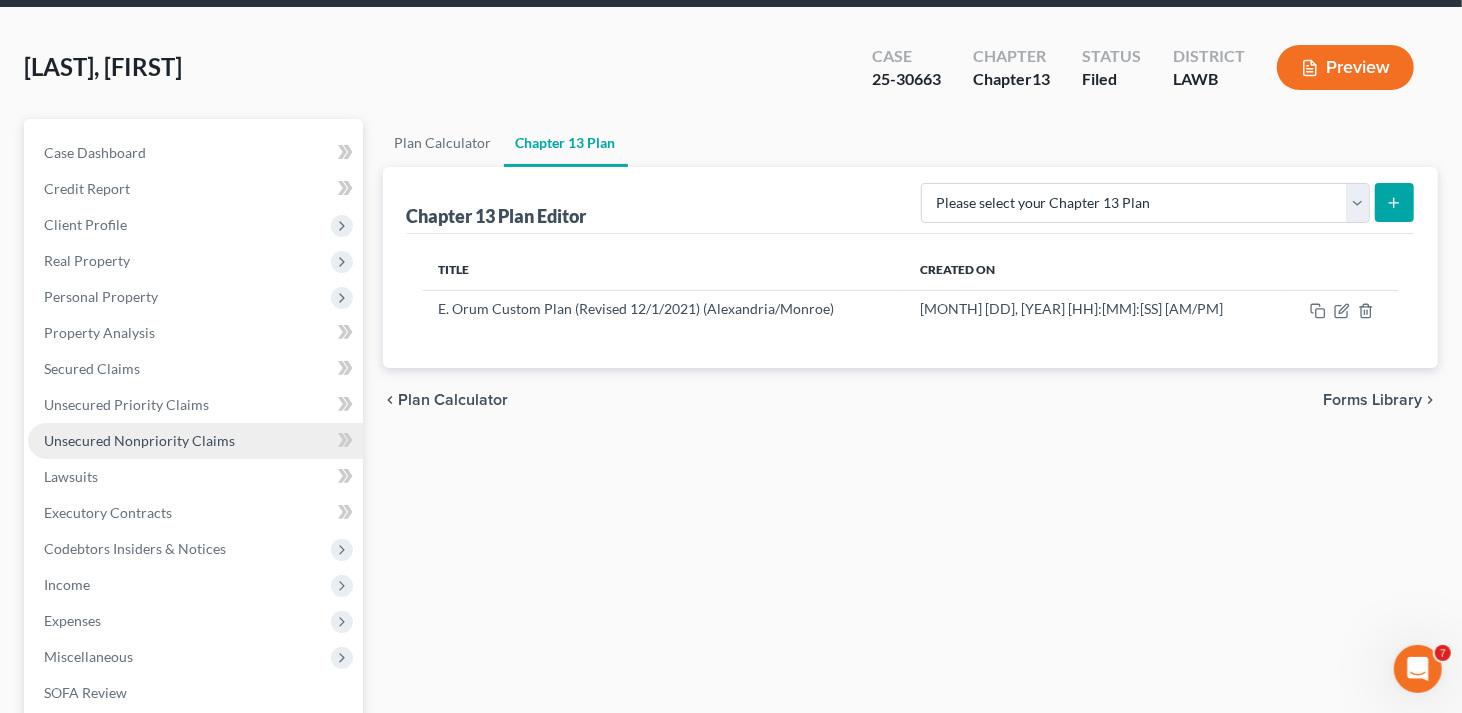 scroll, scrollTop: 300, scrollLeft: 0, axis: vertical 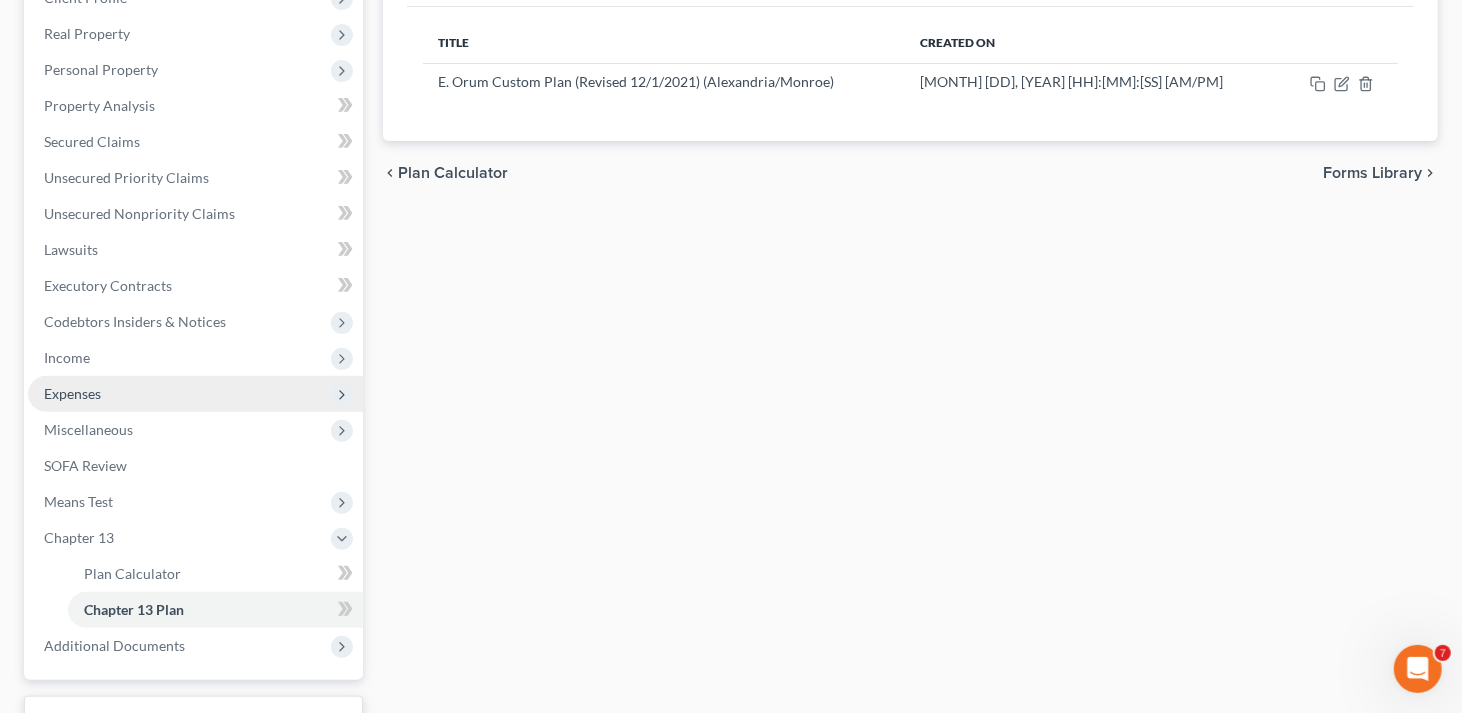 click on "Expenses" at bounding box center [72, 393] 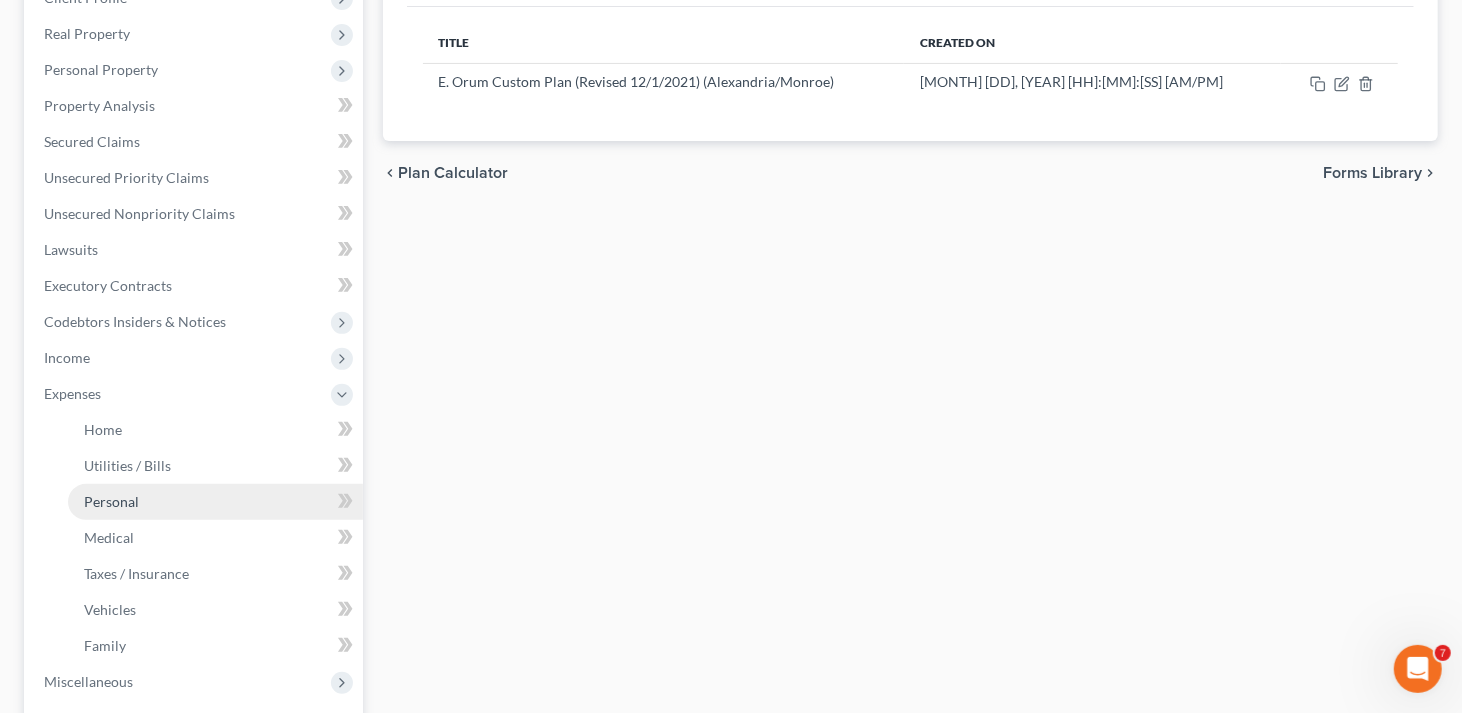 click on "Personal" at bounding box center [215, 502] 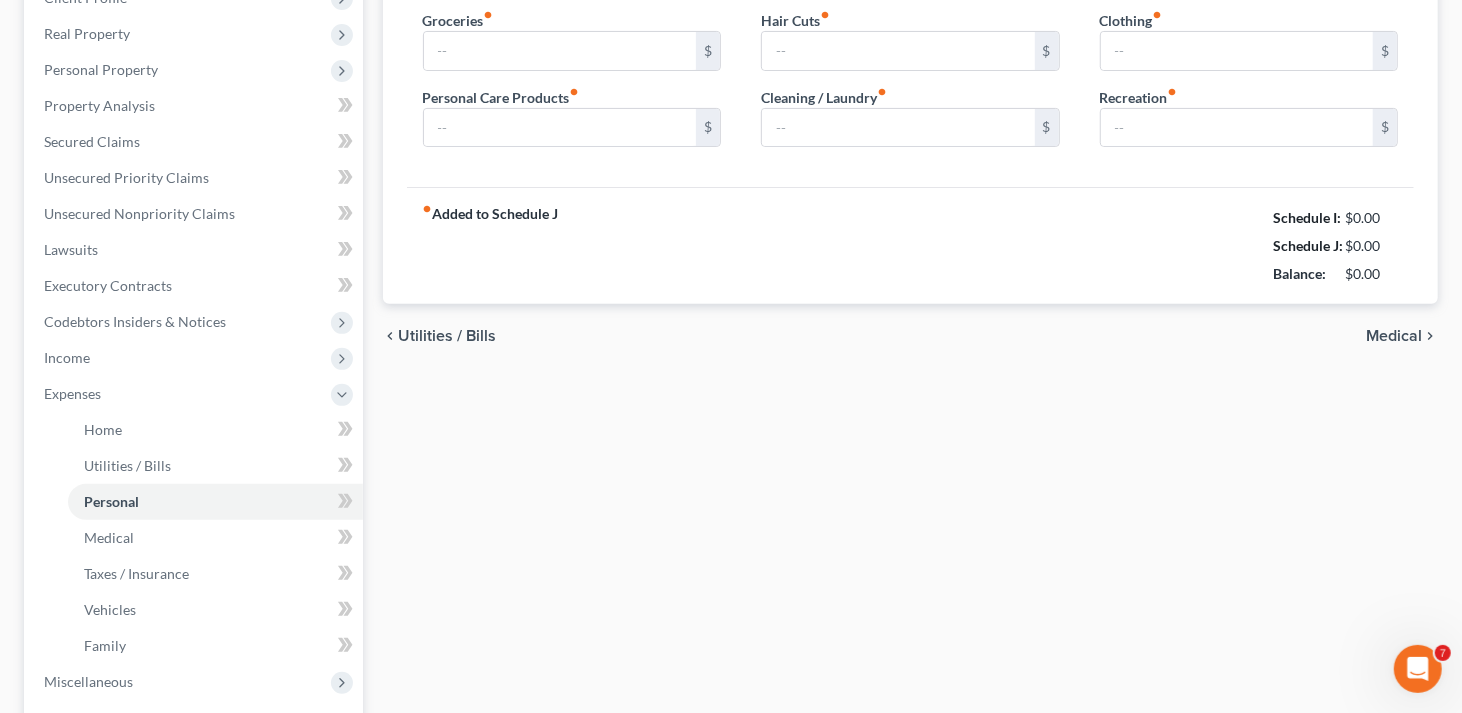 type on "1,255.00" 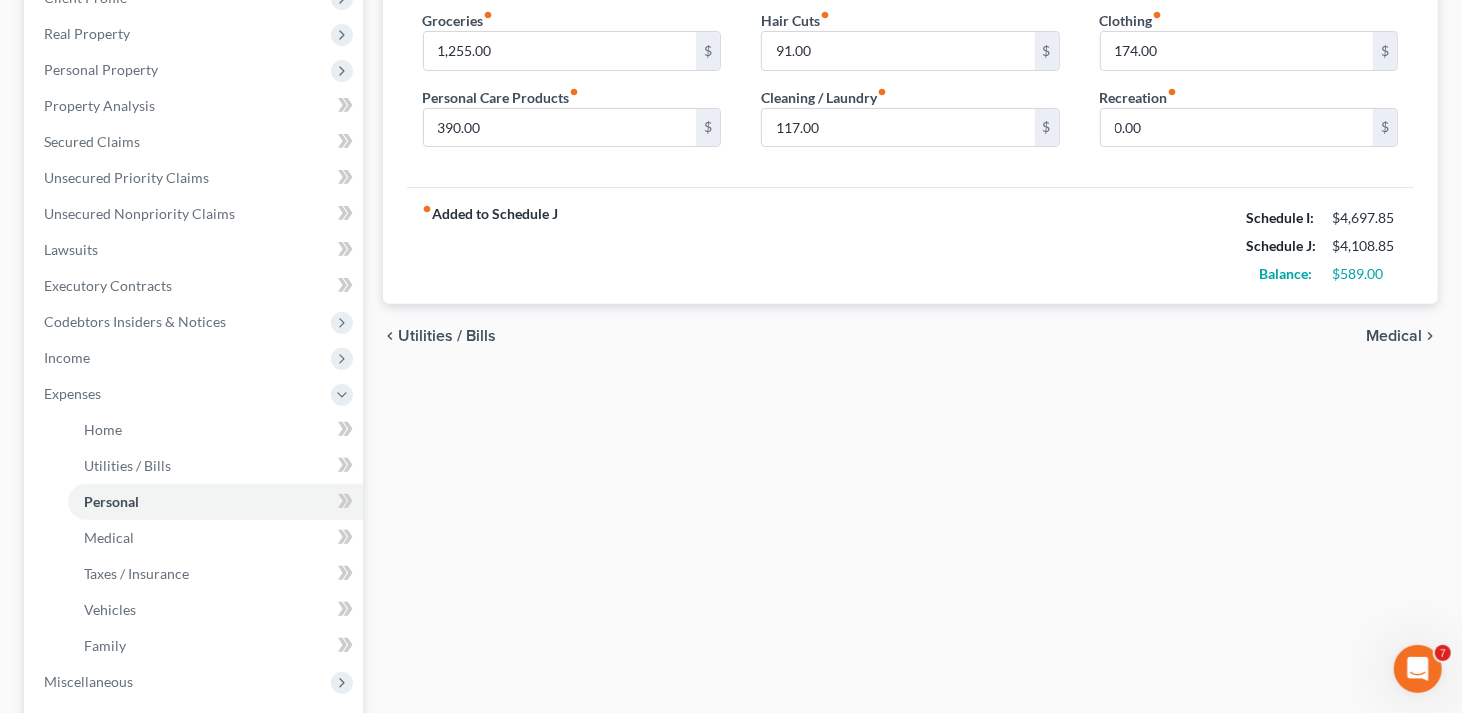 scroll, scrollTop: 0, scrollLeft: 0, axis: both 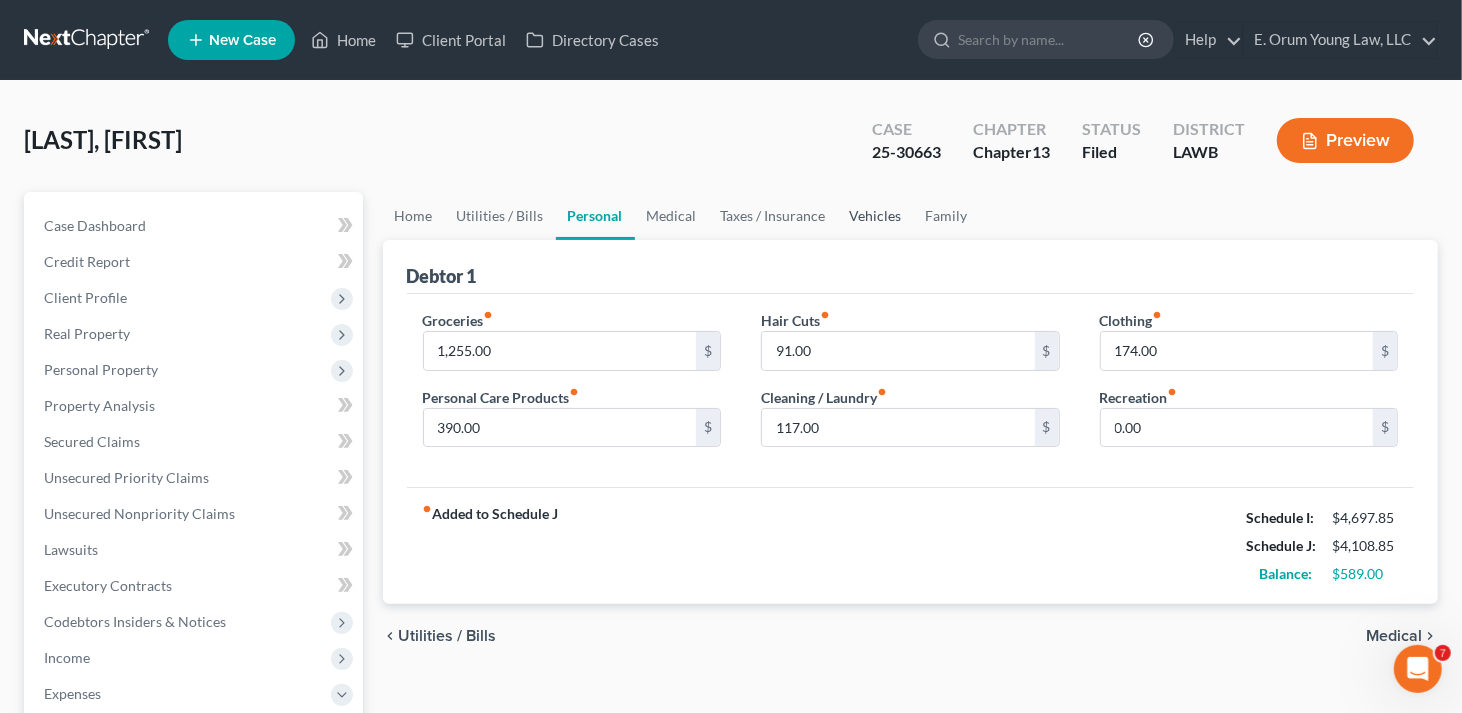 click on "Vehicles" at bounding box center [876, 216] 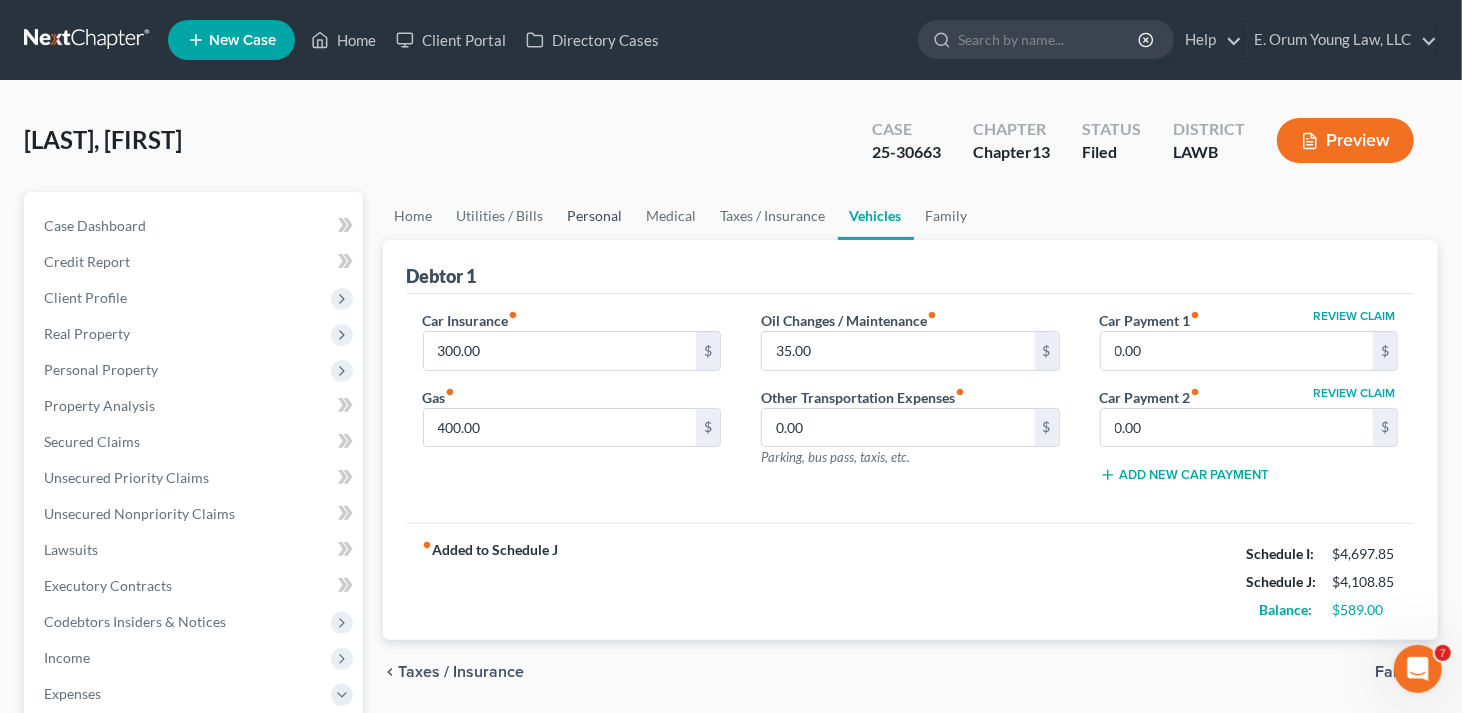click on "Personal" at bounding box center (595, 216) 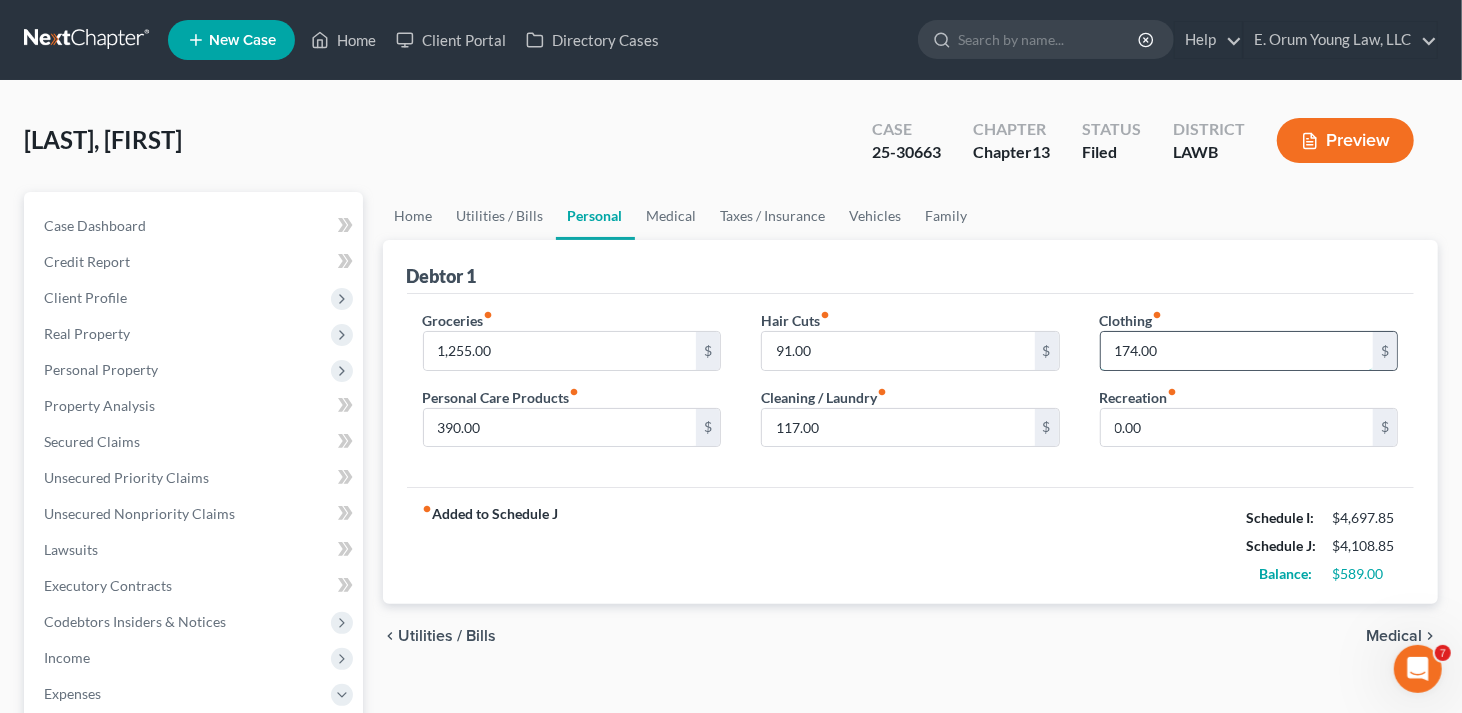 click on "174.00" at bounding box center [1237, 351] 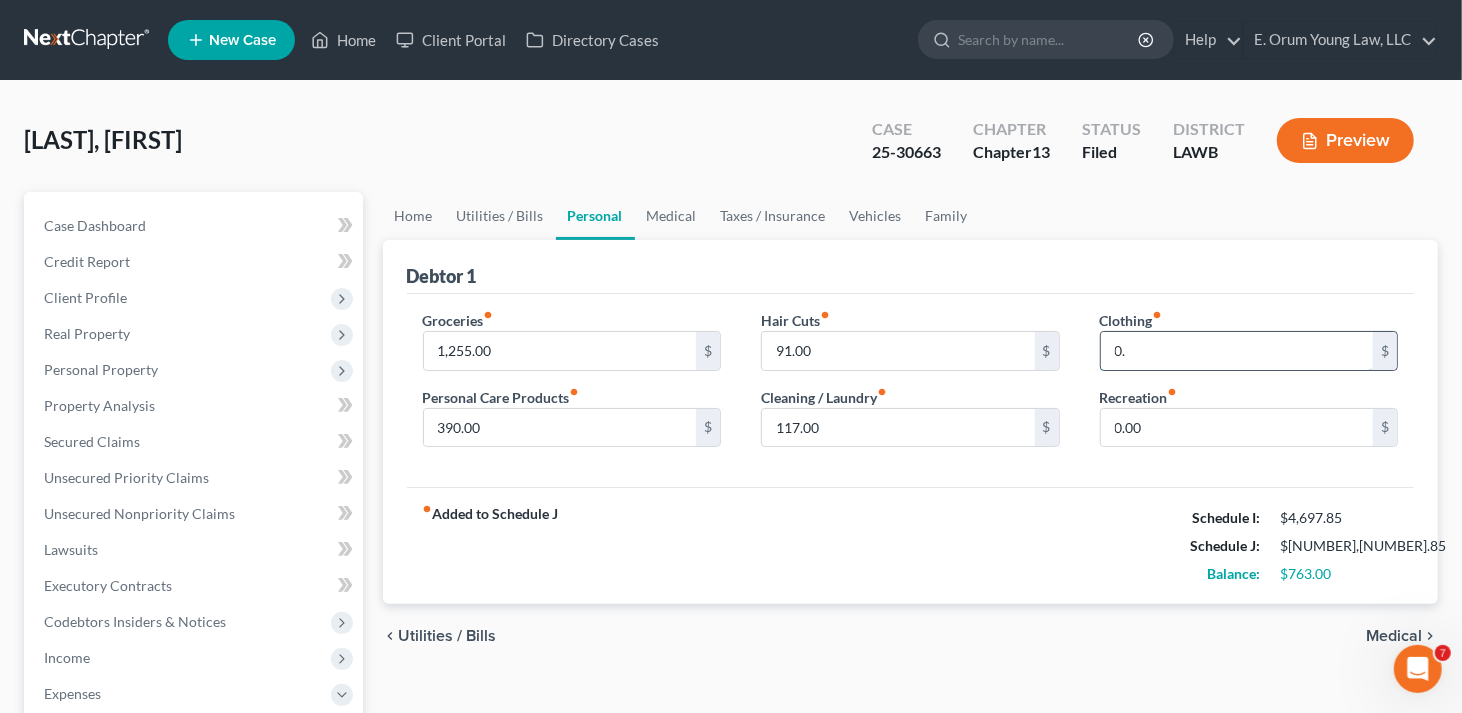type on "0" 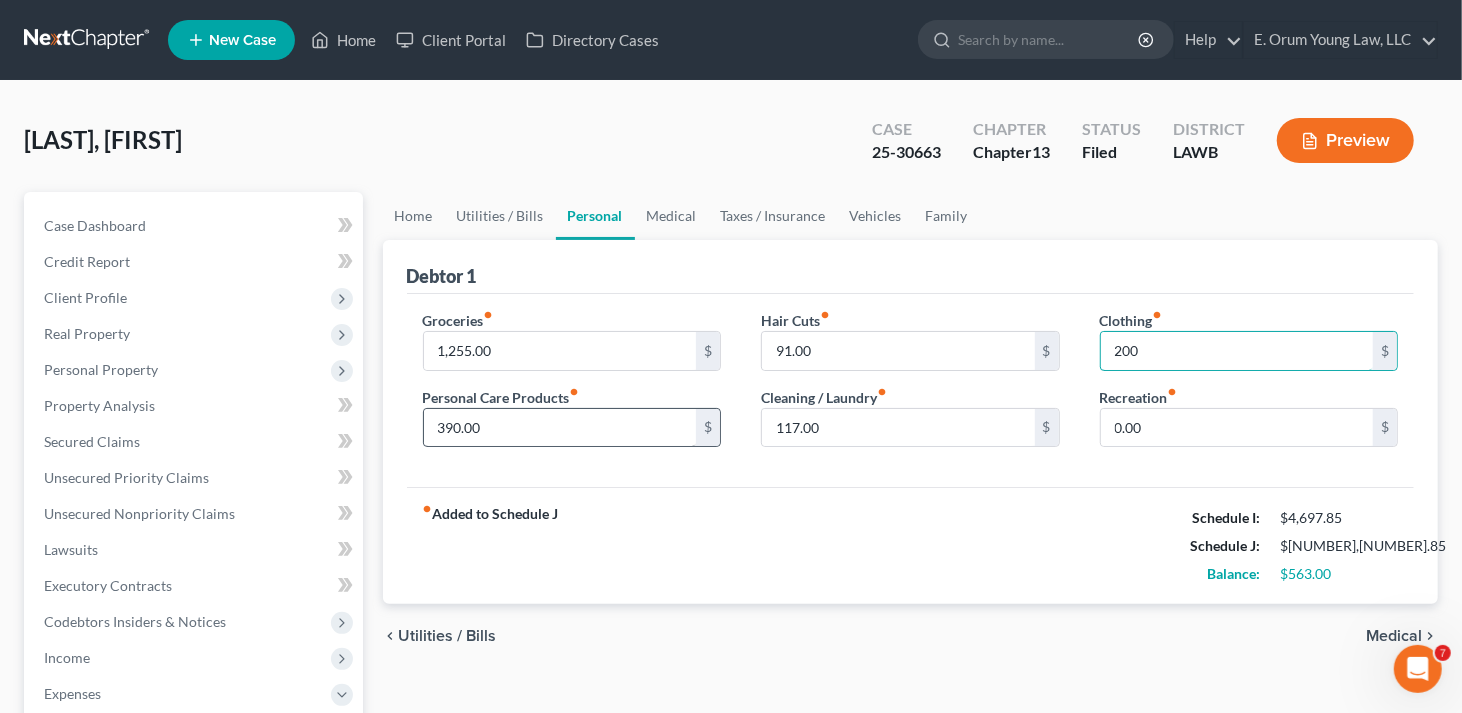 type on "200" 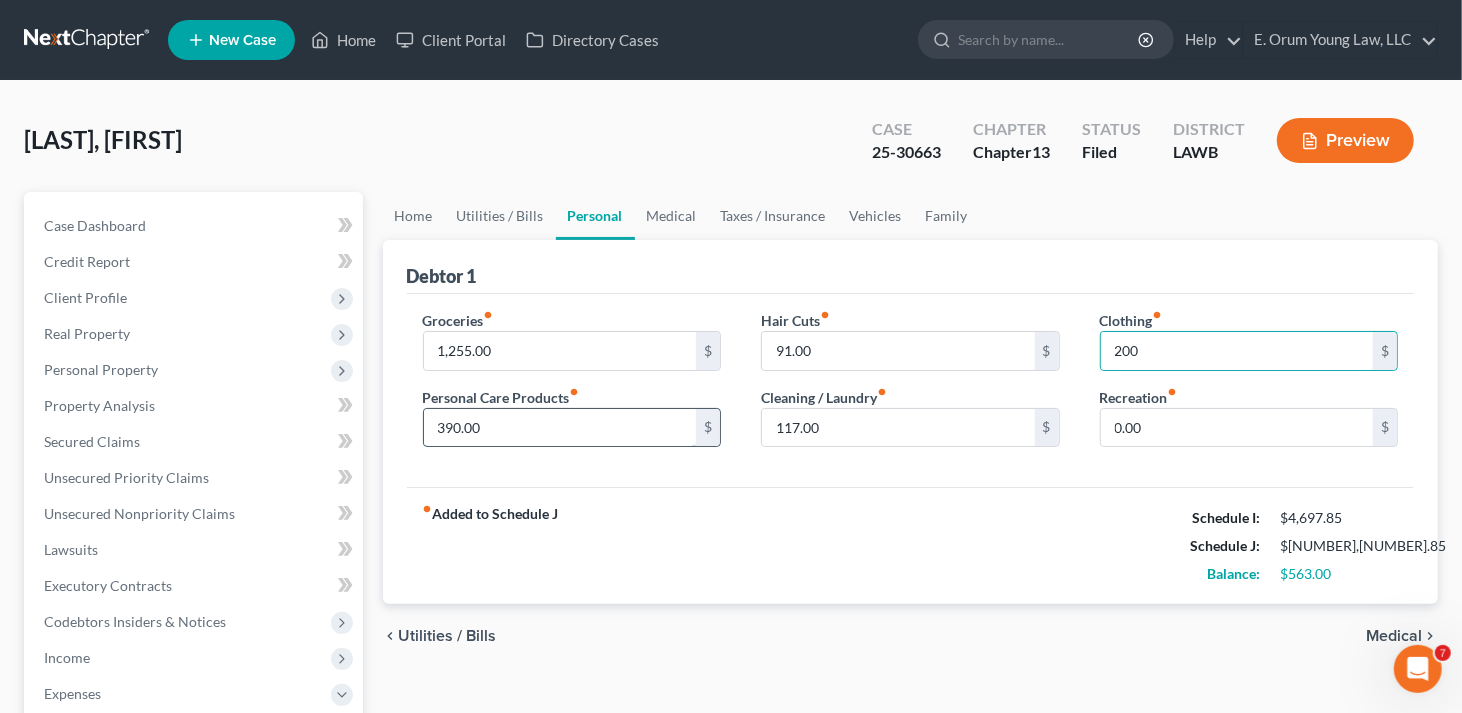 click on "390.00" at bounding box center (560, 428) 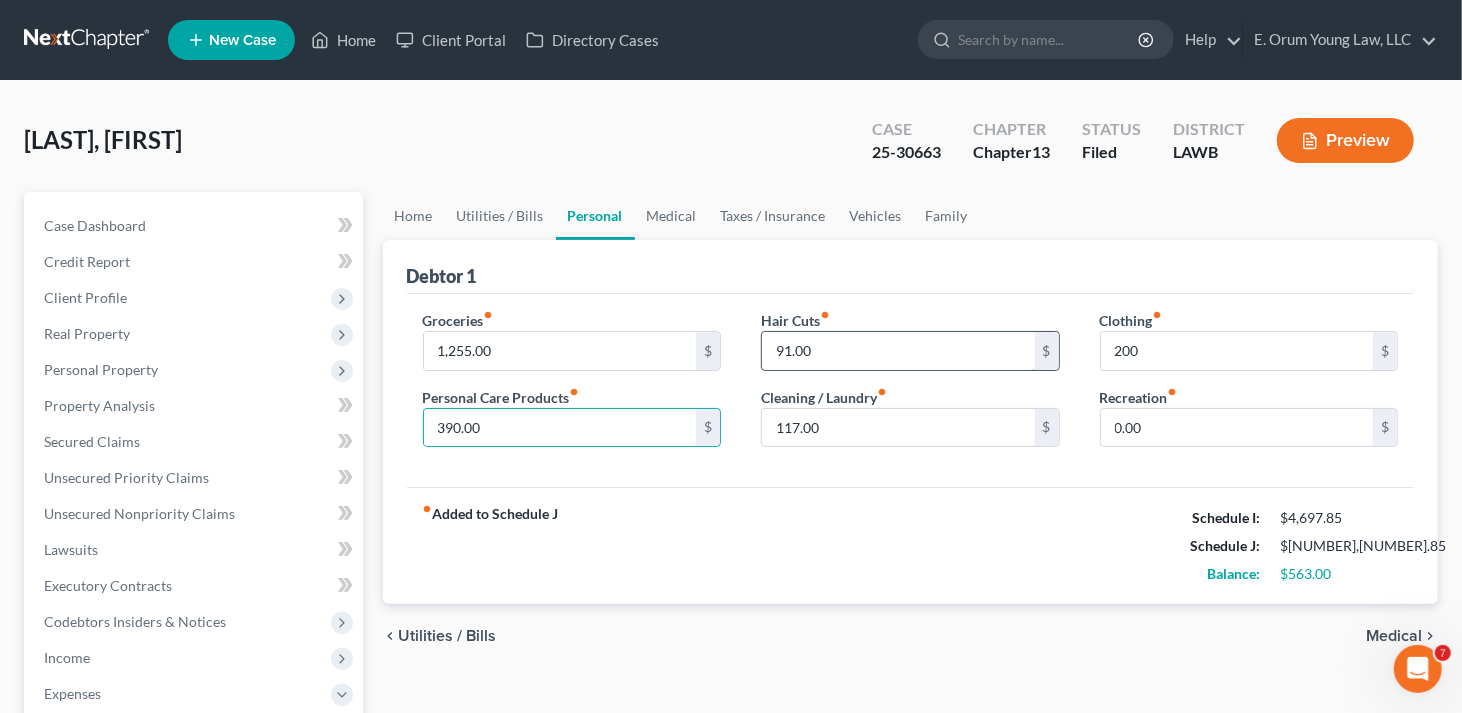 click on "91.00" at bounding box center (898, 351) 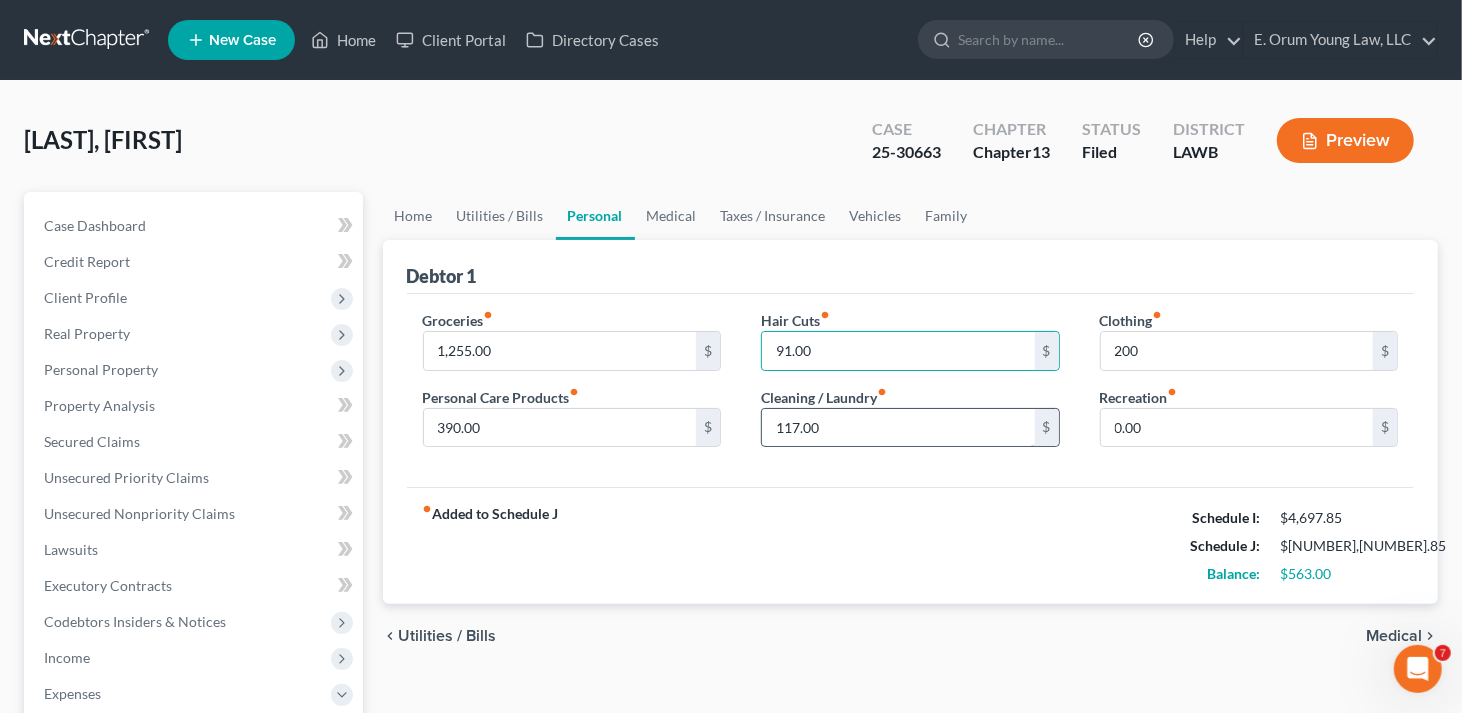 click on "117.00" at bounding box center [898, 428] 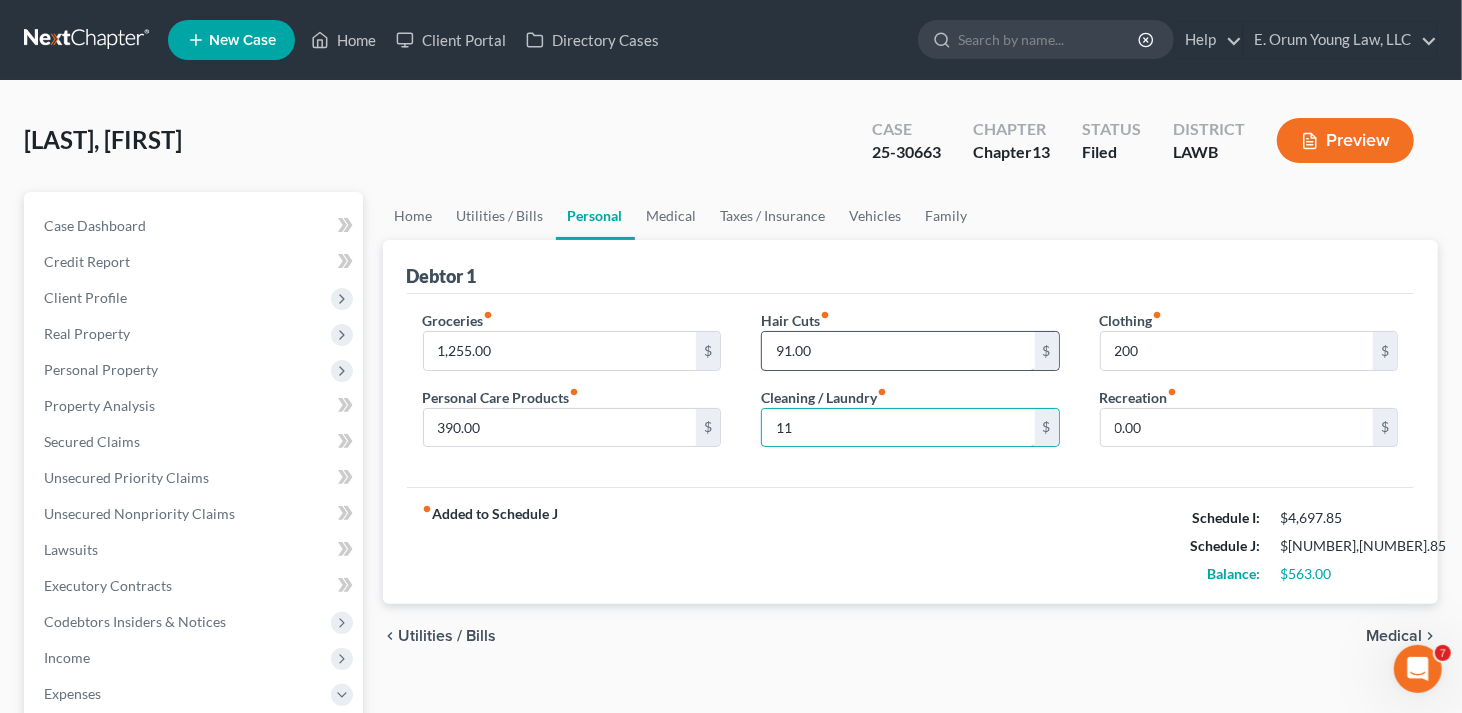 type on "1" 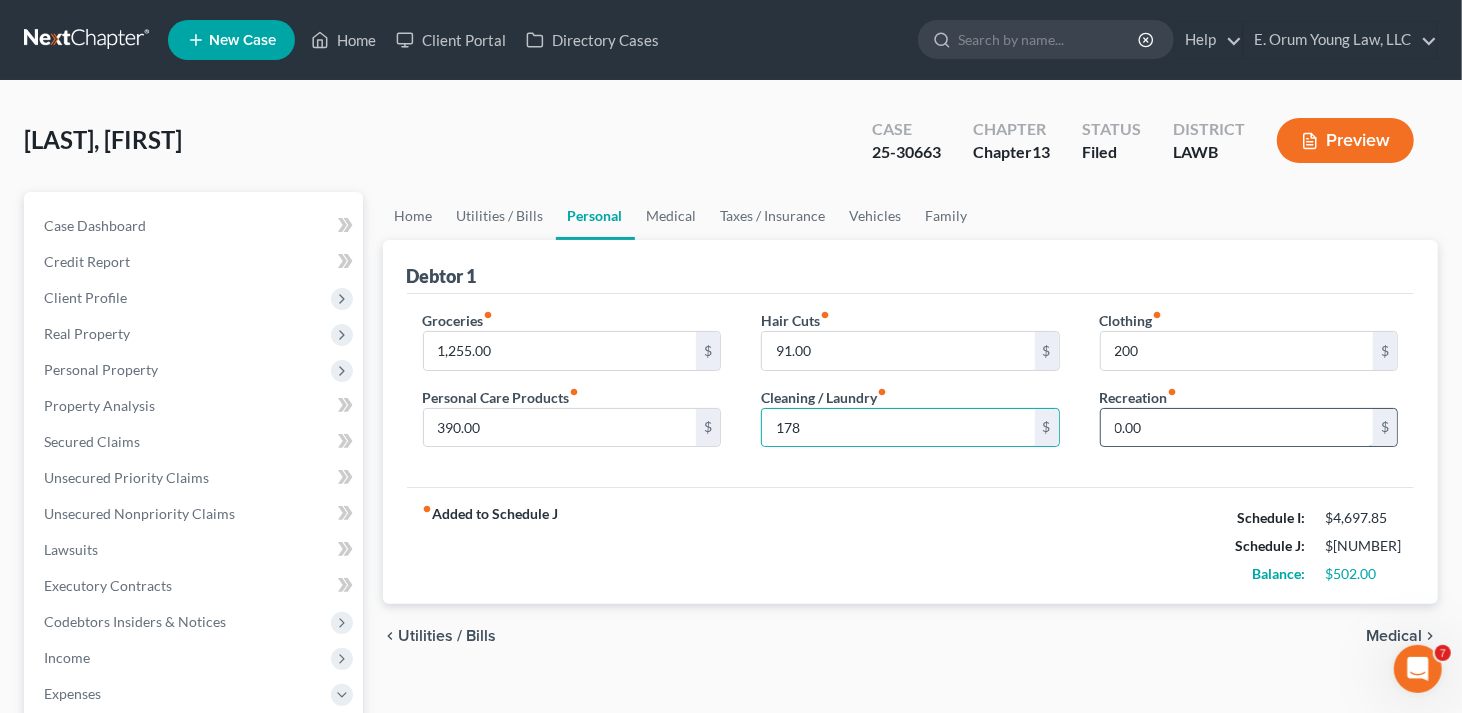 click on "0.00" at bounding box center (1237, 428) 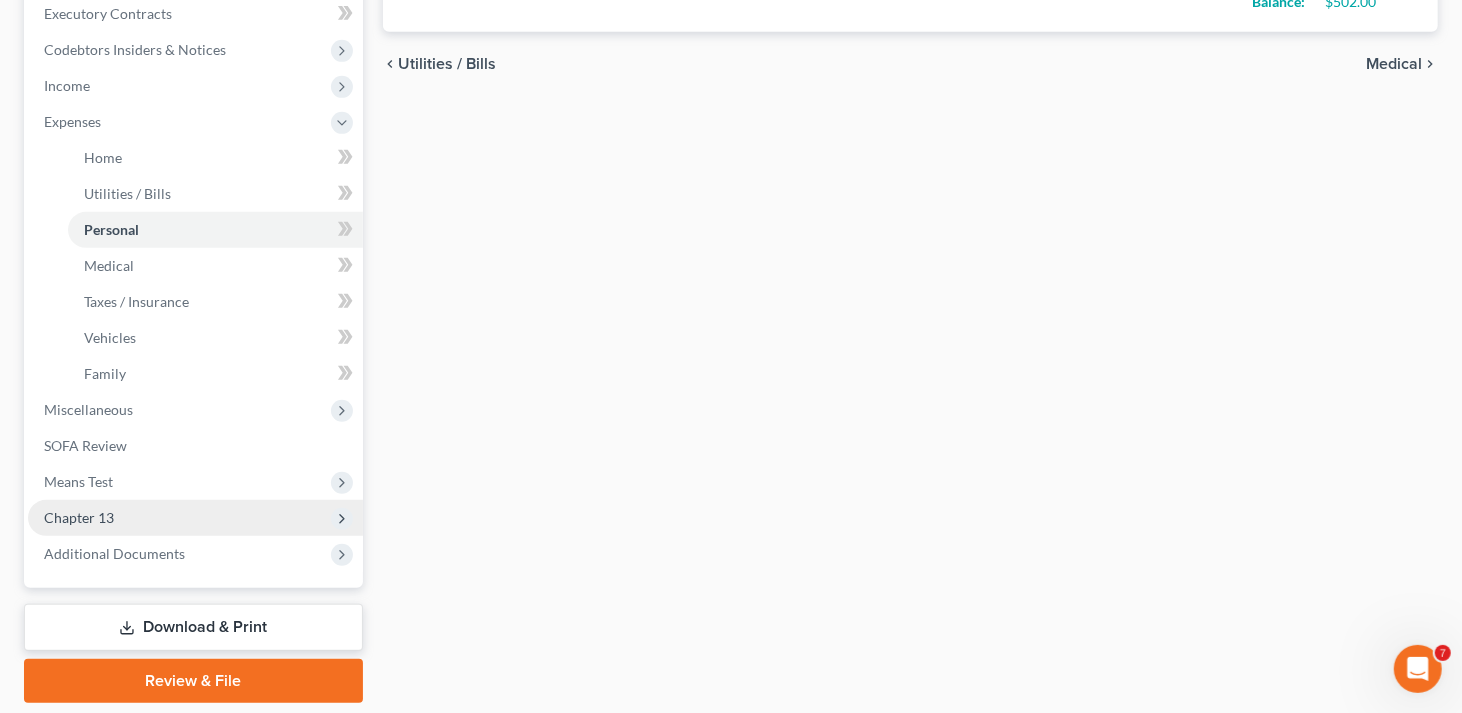 scroll, scrollTop: 634, scrollLeft: 0, axis: vertical 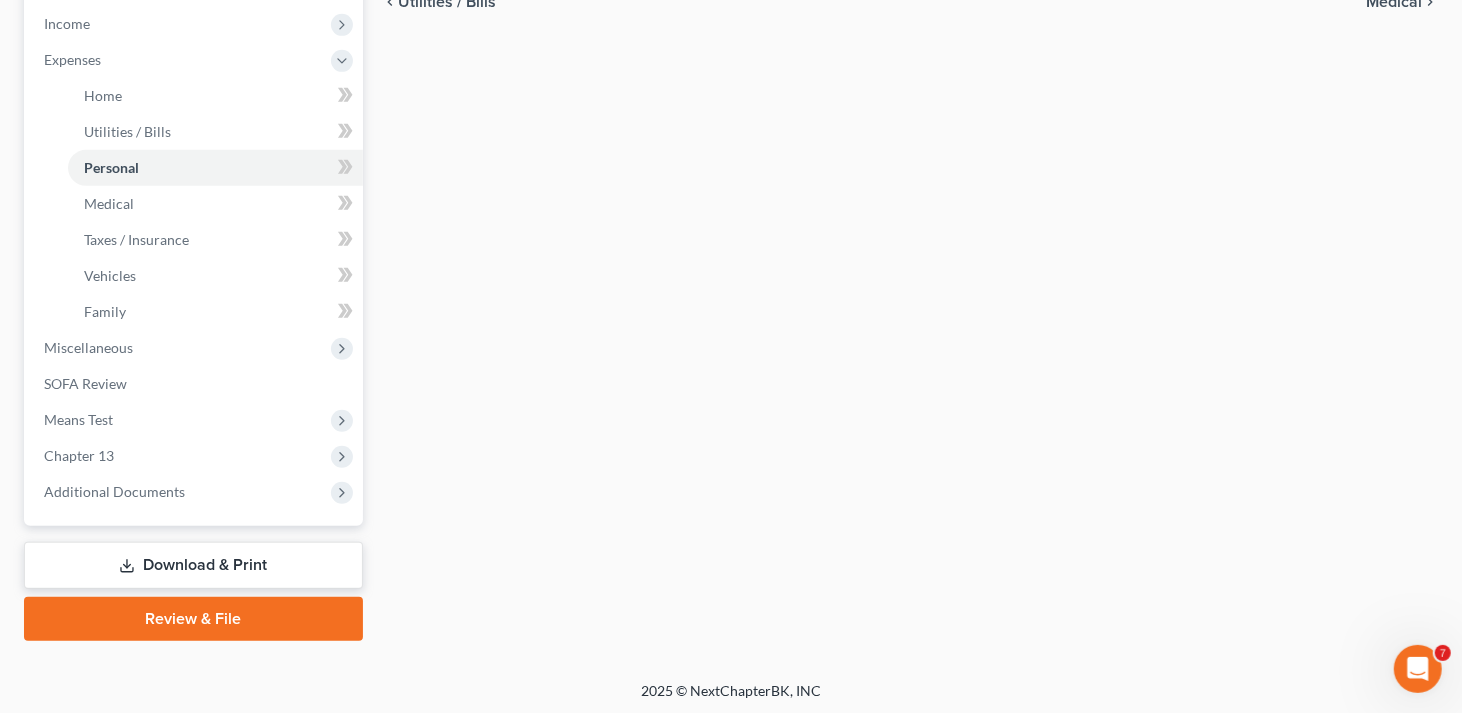 click on "Download & Print" at bounding box center [193, 565] 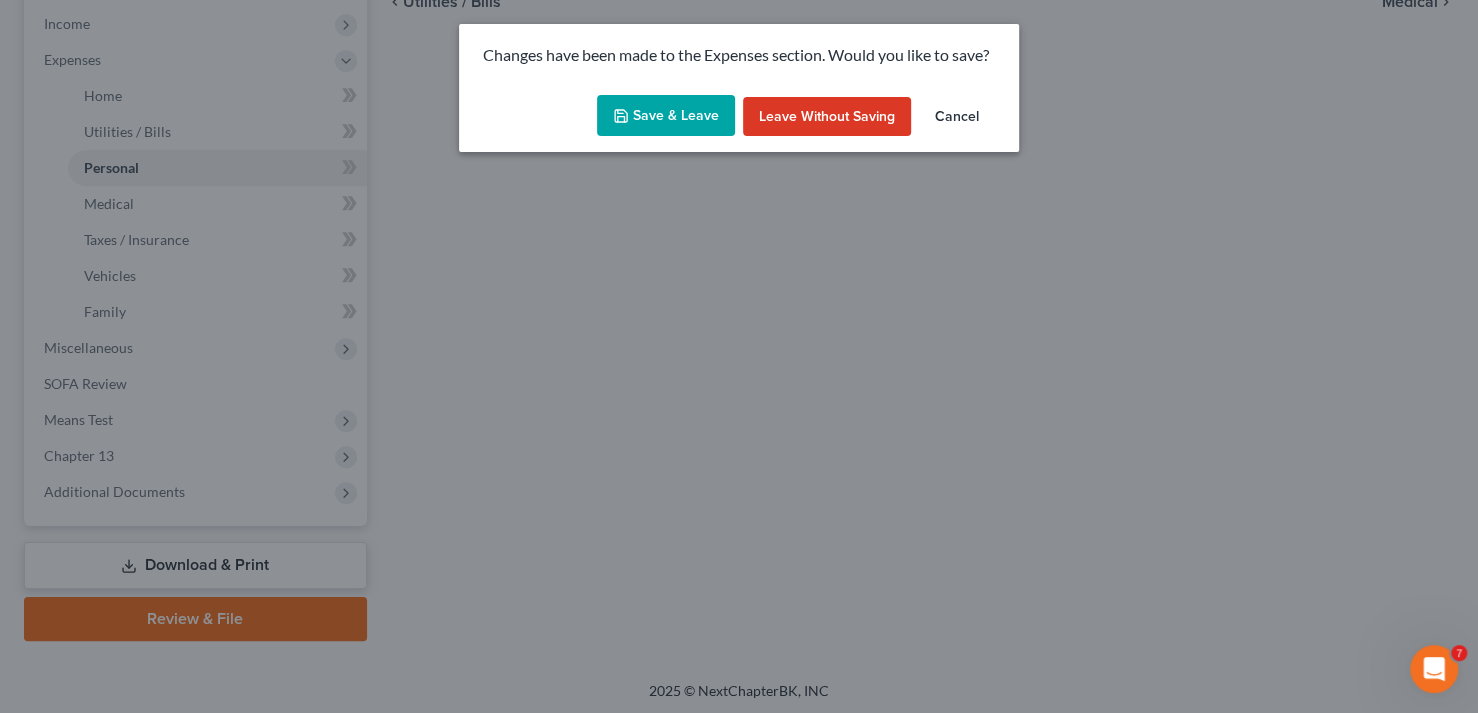 click on "Save & Leave" at bounding box center [666, 116] 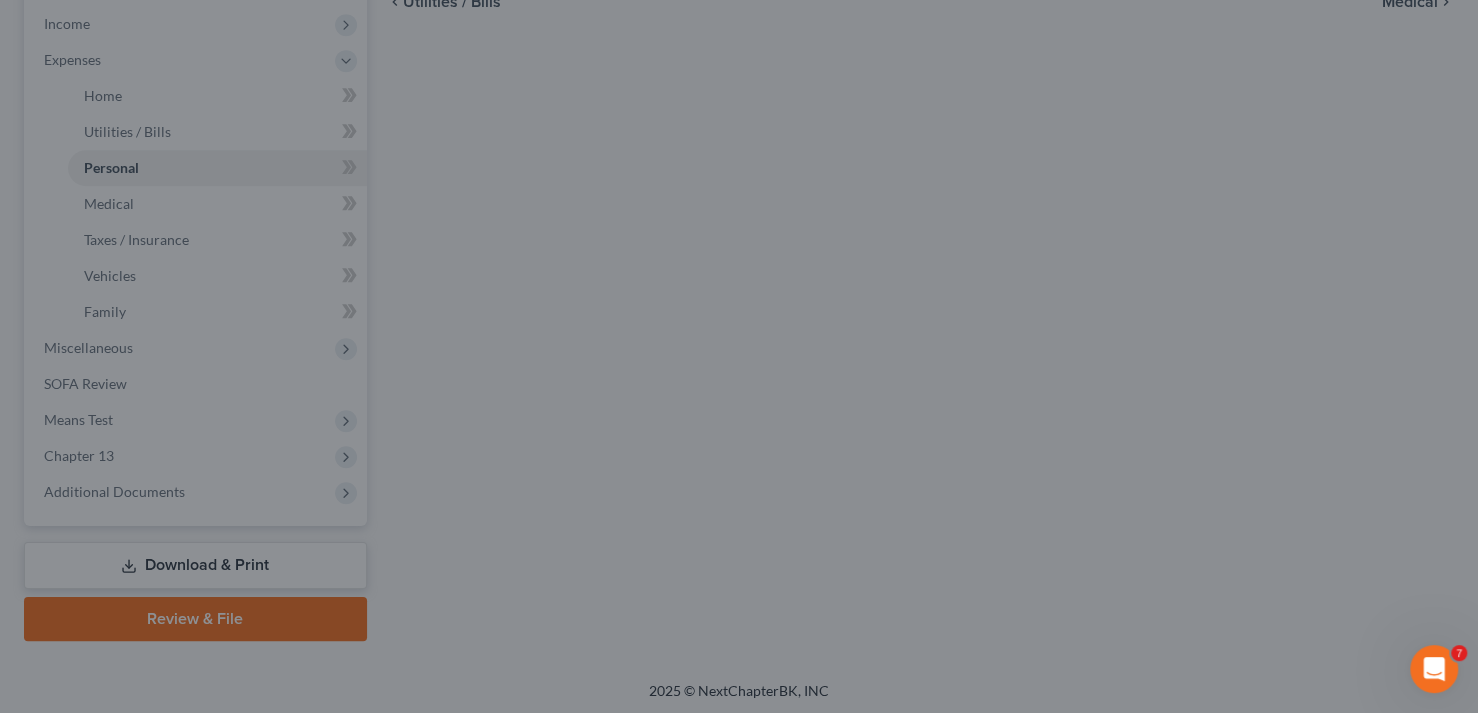 type on "178.00" 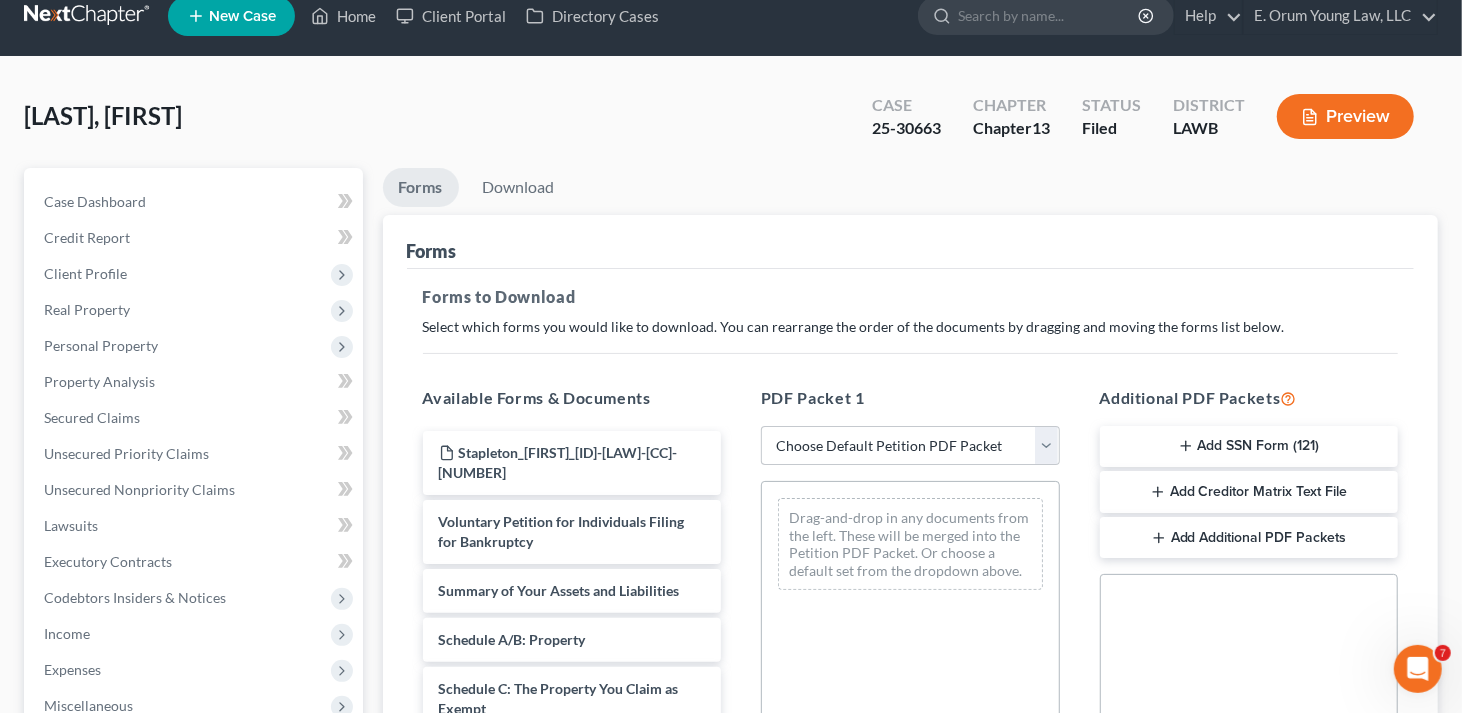 scroll, scrollTop: 0, scrollLeft: 0, axis: both 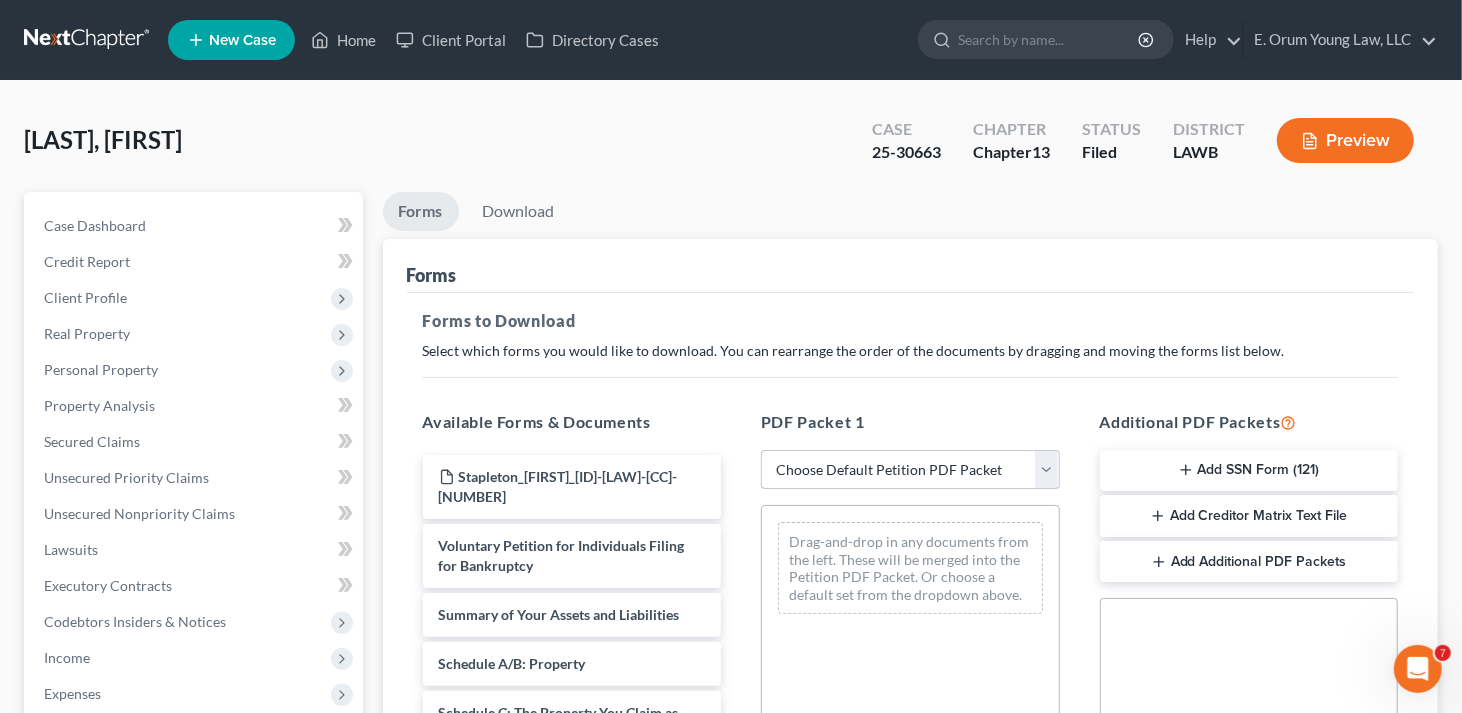 click on "Choose Default Petition PDF Packet Complete Bankruptcy Petition (all forms and schedules) Emergency Filing Forms (Petition and Creditor List Only) Amended Forms Signature Pages Only Supplemental Post Petition (Sch. I & J) Supplemental Post Petition (Sch. I) Supplemental Post Petition (Sch. J) AMDJ AMNDJ 2016(b) Atty Fee disclosure amnd j,dec Sauseda- Amended Schedule E-F and Declaration of Individual Schedules Amended Sch I, Sch J and Debtor's Declaration Amended Sch I, Sch J and Debtor's Declaration dec Sig Pages" at bounding box center (910, 470) 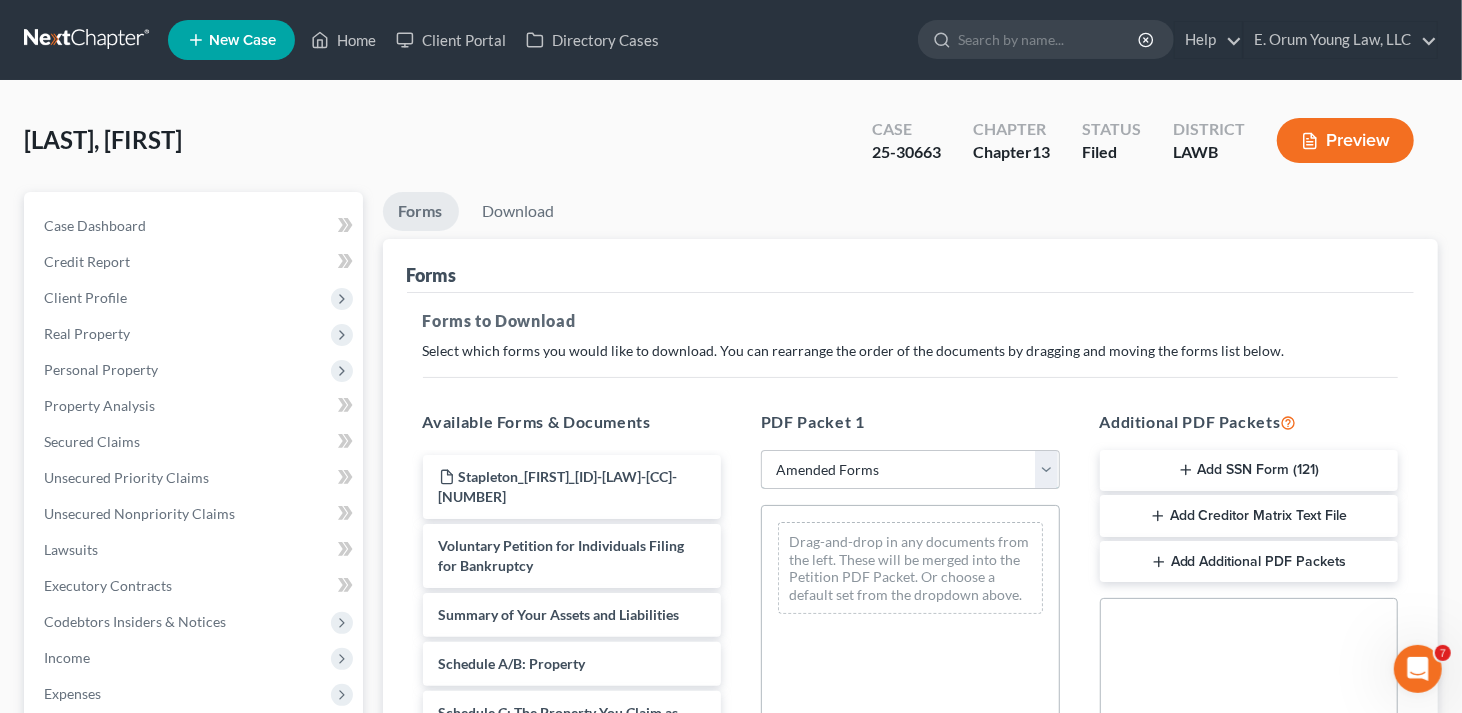 click on "Choose Default Petition PDF Packet Complete Bankruptcy Petition (all forms and schedules) Emergency Filing Forms (Petition and Creditor List Only) Amended Forms Signature Pages Only Supplemental Post Petition (Sch. I & J) Supplemental Post Petition (Sch. I) Supplemental Post Petition (Sch. J) AMDJ AMNDJ 2016(b) Atty Fee disclosure amnd j,dec Sauseda- Amended Schedule E-F and Declaration of Individual Schedules Amended Sch I, Sch J and Debtor's Declaration Amended Sch I, Sch J and Debtor's Declaration dec Sig Pages" at bounding box center [910, 470] 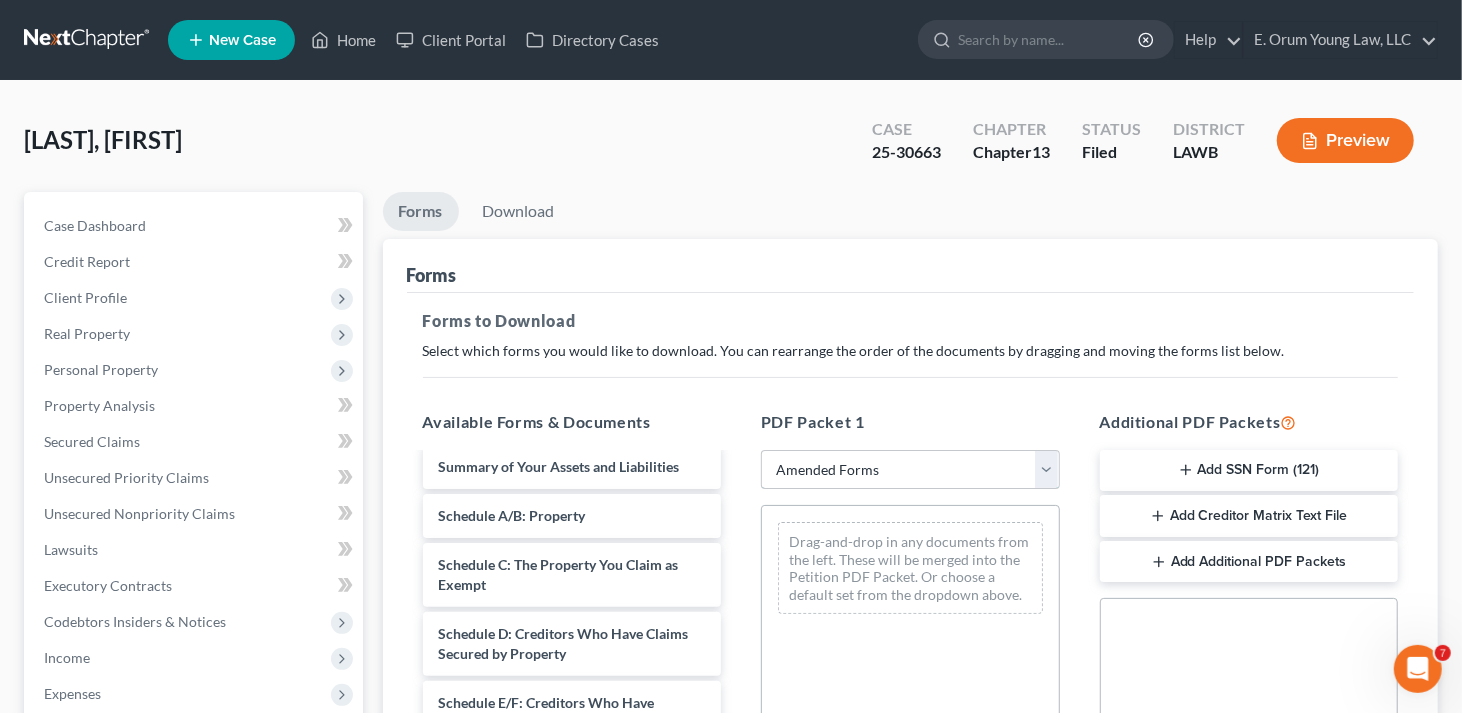 scroll, scrollTop: 100, scrollLeft: 0, axis: vertical 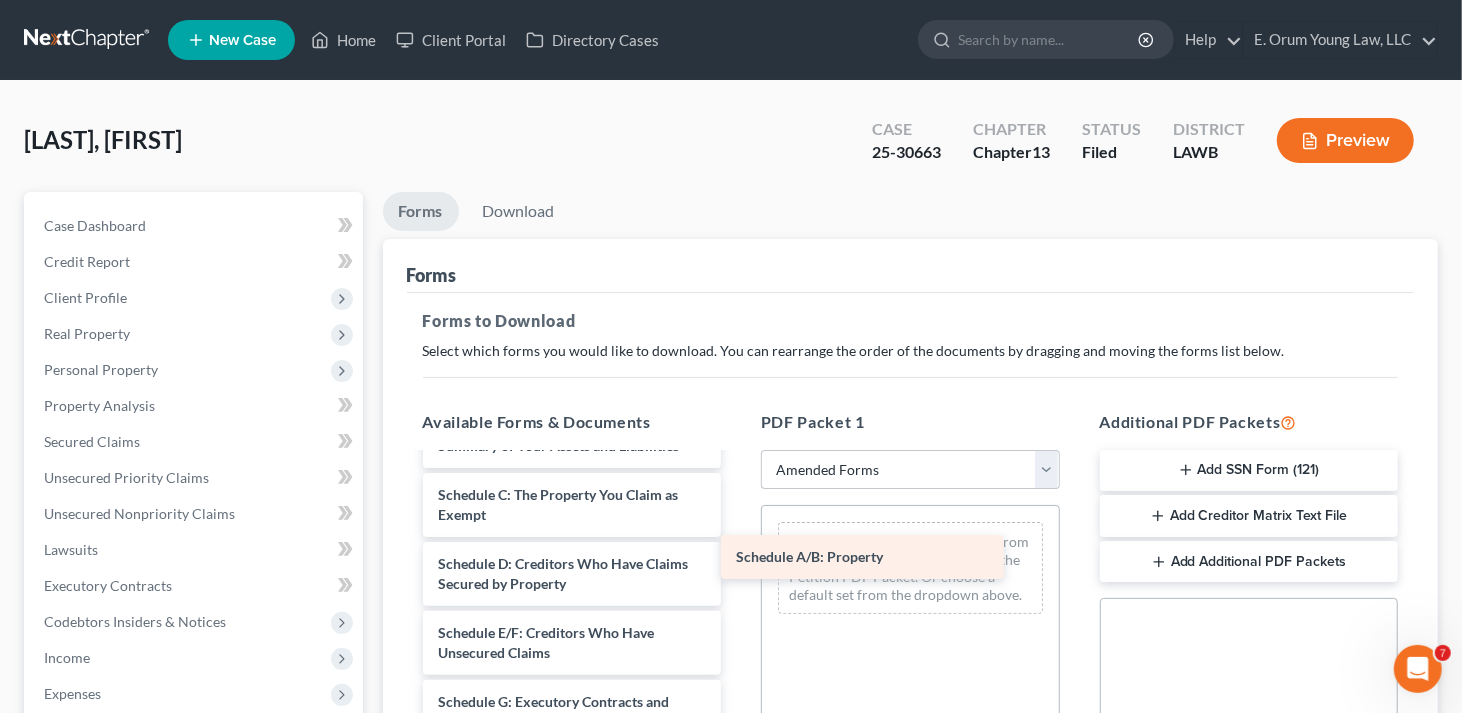 drag, startPoint x: 543, startPoint y: 496, endPoint x: 841, endPoint y: 560, distance: 304.795 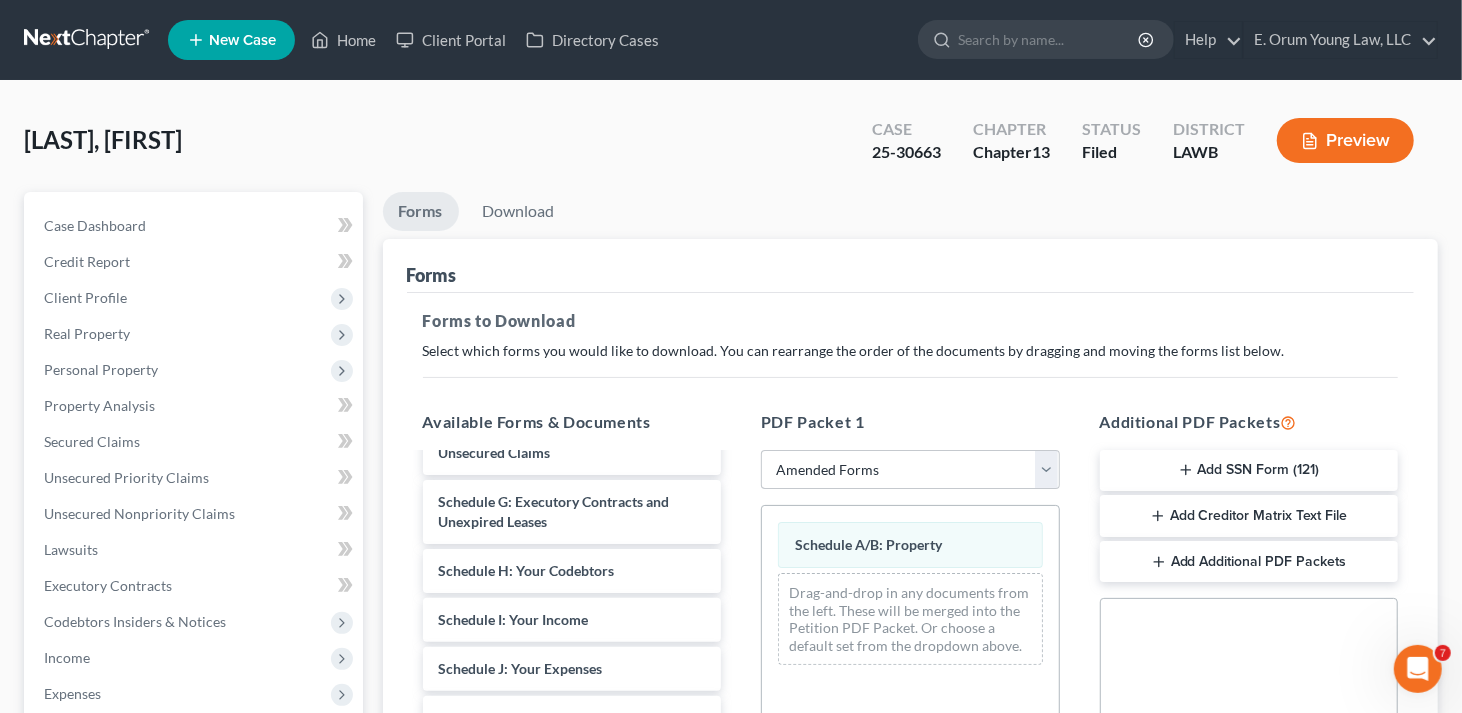 scroll, scrollTop: 400, scrollLeft: 0, axis: vertical 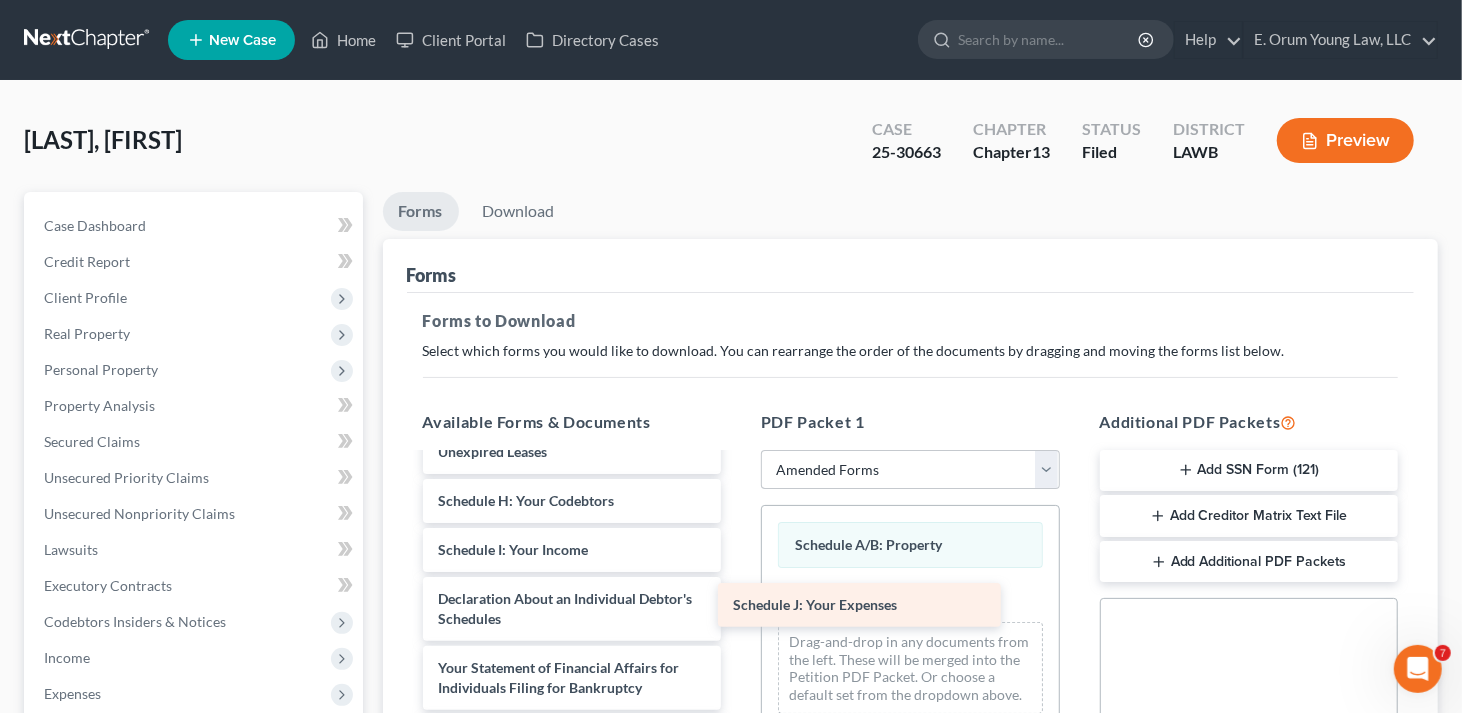 drag, startPoint x: 562, startPoint y: 574, endPoint x: 856, endPoint y: 612, distance: 296.44562 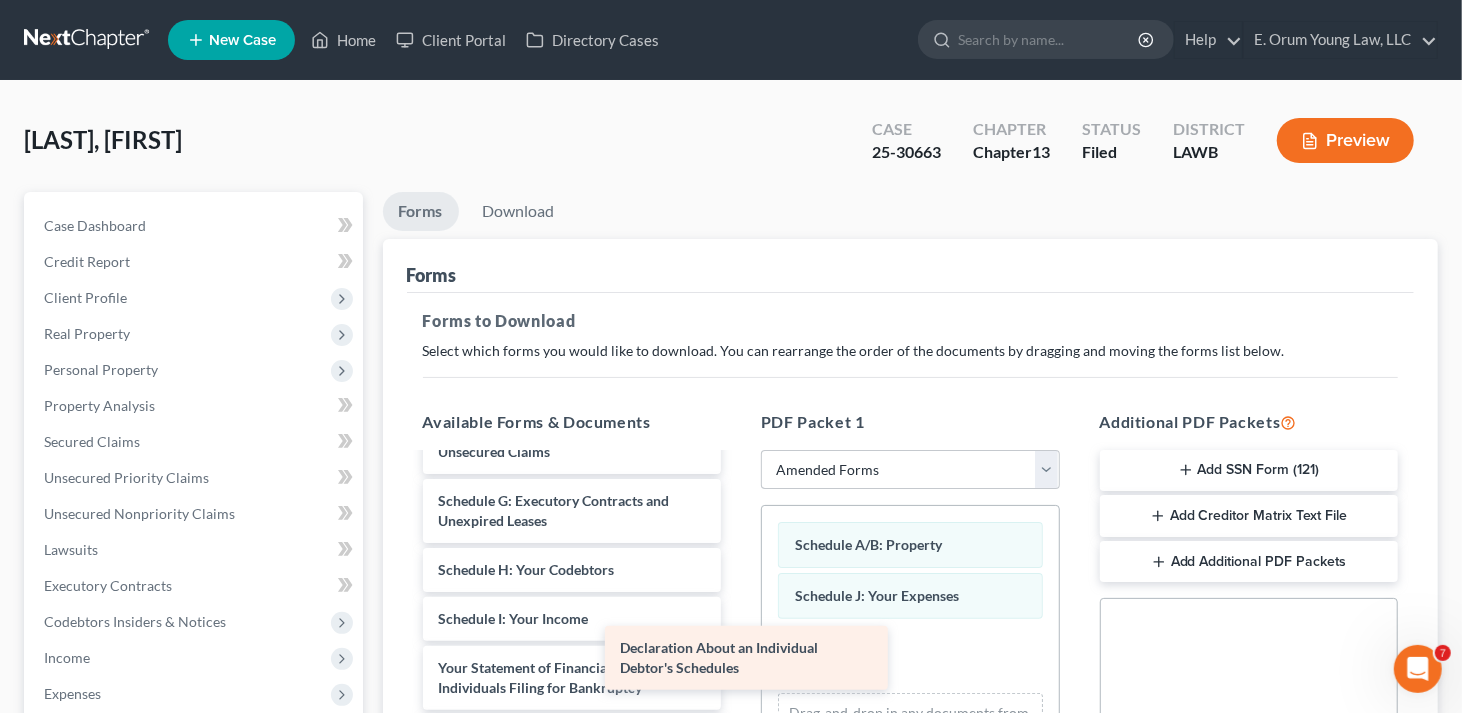 scroll, scrollTop: 300, scrollLeft: 0, axis: vertical 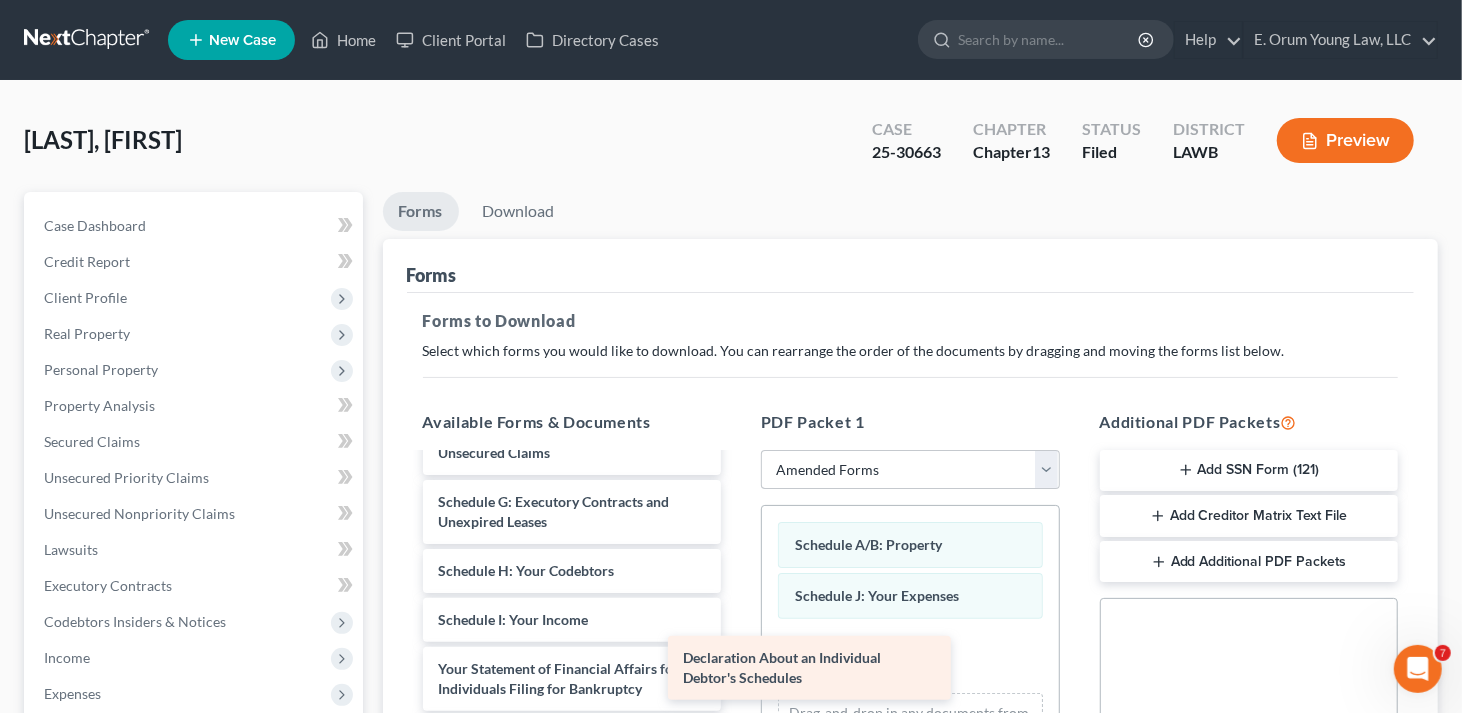 drag, startPoint x: 565, startPoint y: 599, endPoint x: 809, endPoint y: 660, distance: 251.50945 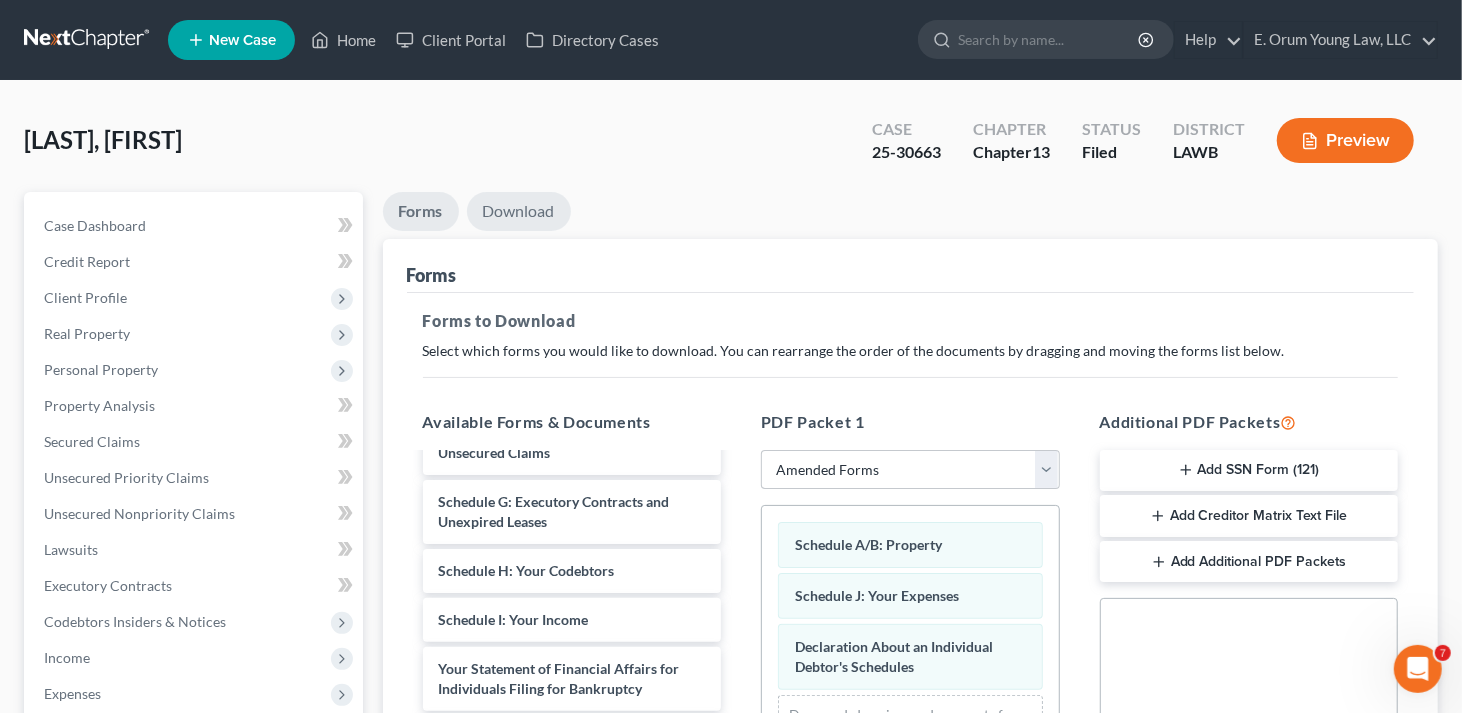 click on "Download" at bounding box center (519, 211) 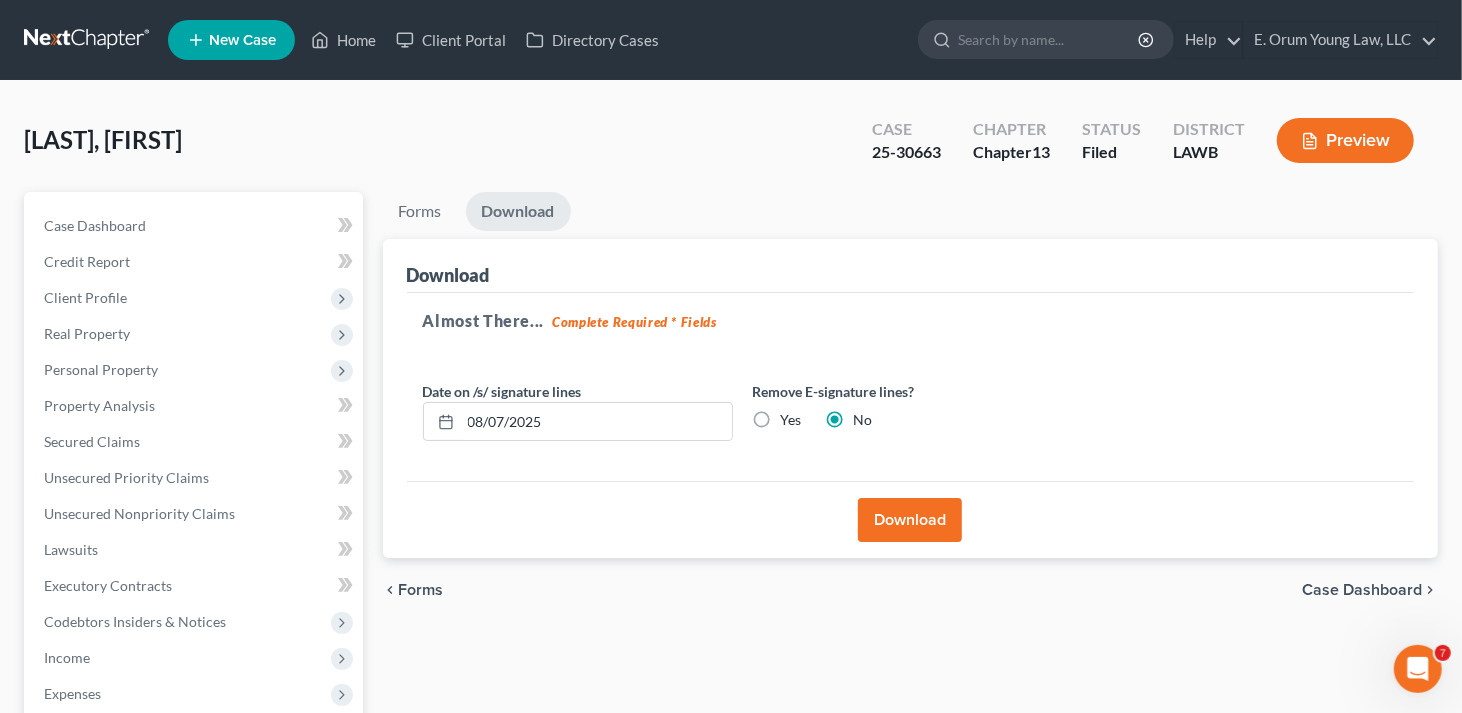 click on "Download" at bounding box center (910, 520) 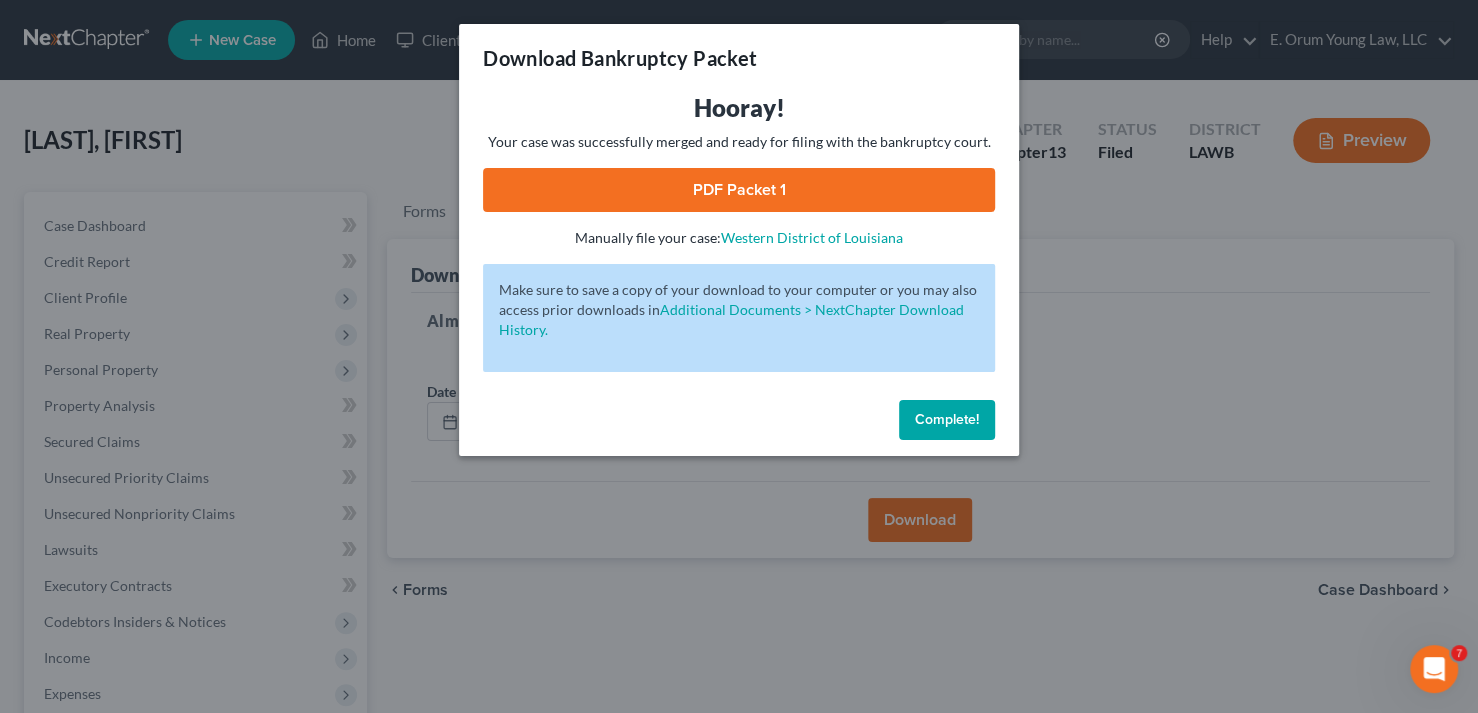 click on "PDF Packet 1" at bounding box center [739, 190] 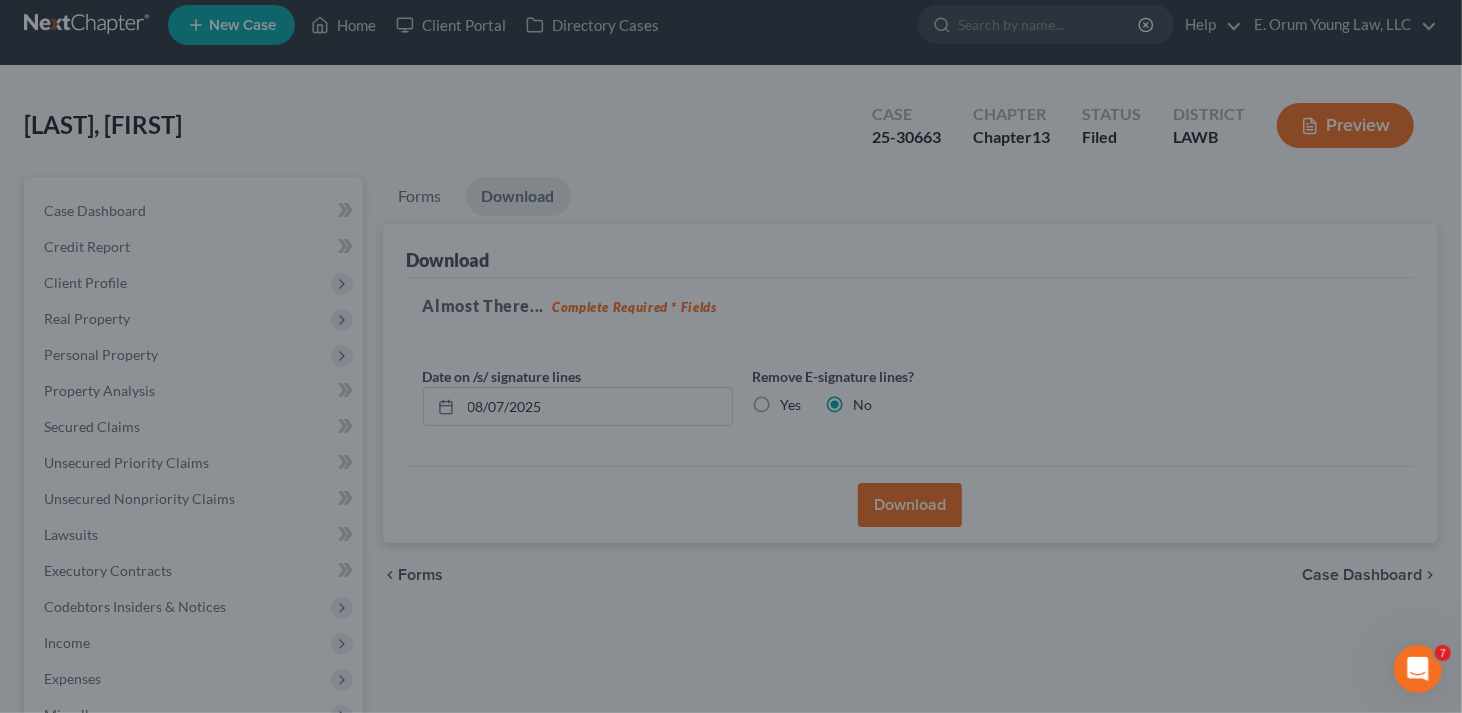 scroll, scrollTop: 300, scrollLeft: 0, axis: vertical 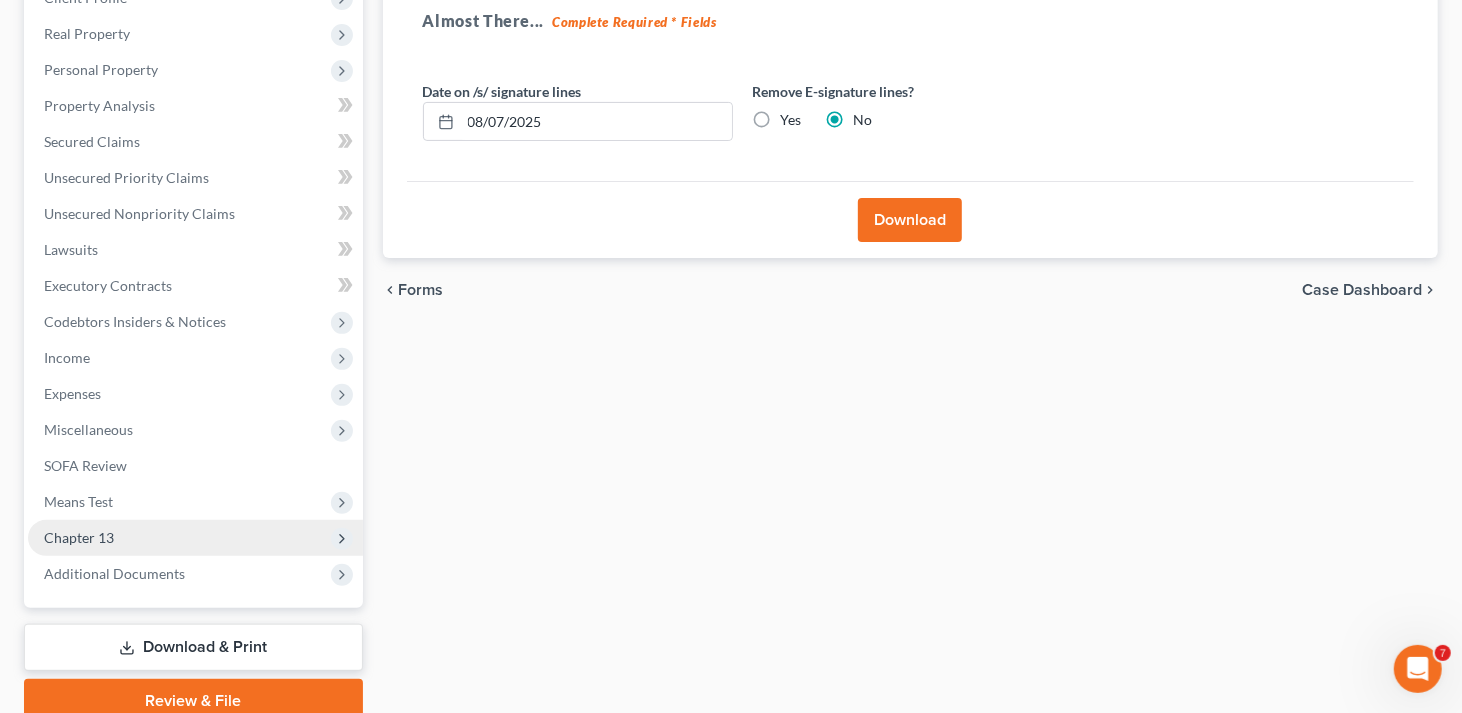 click on "Chapter 13" at bounding box center (79, 537) 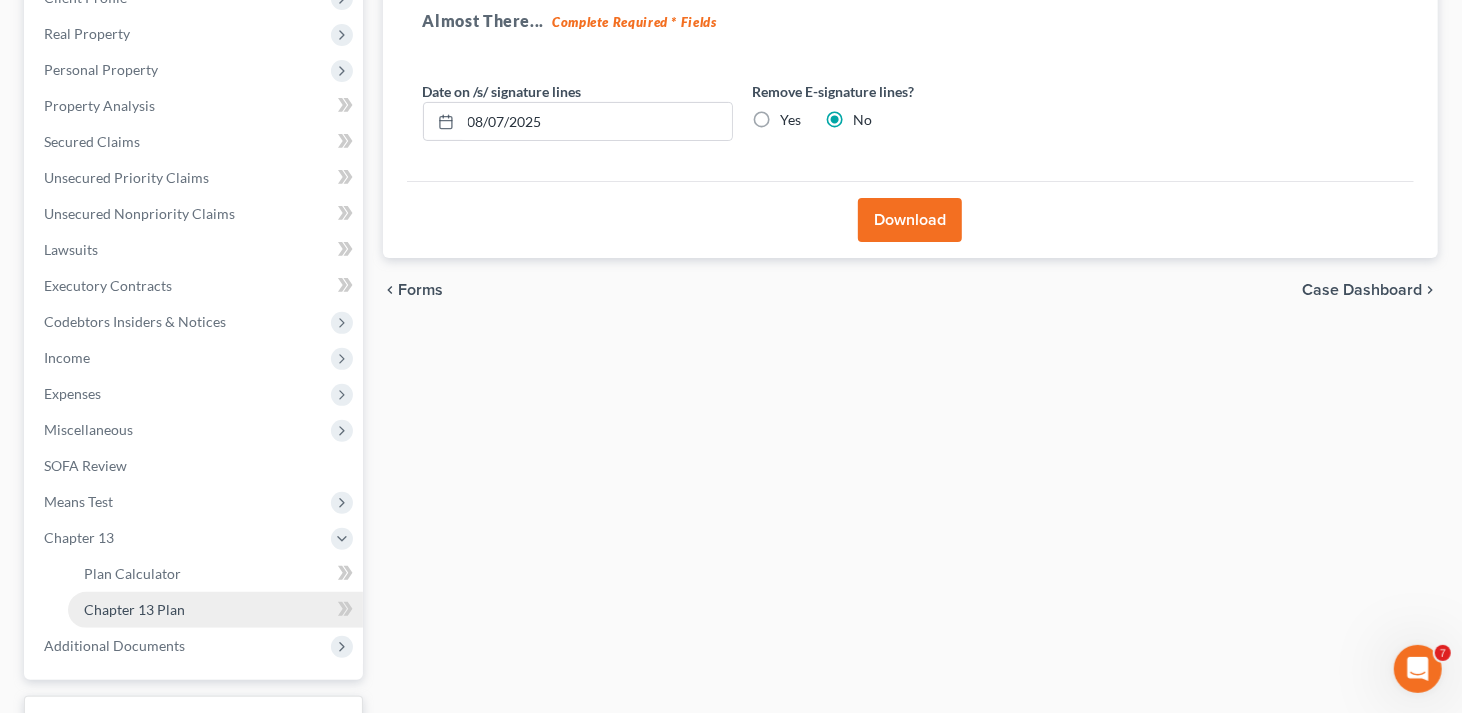 click on "Chapter 13 Plan" at bounding box center [134, 609] 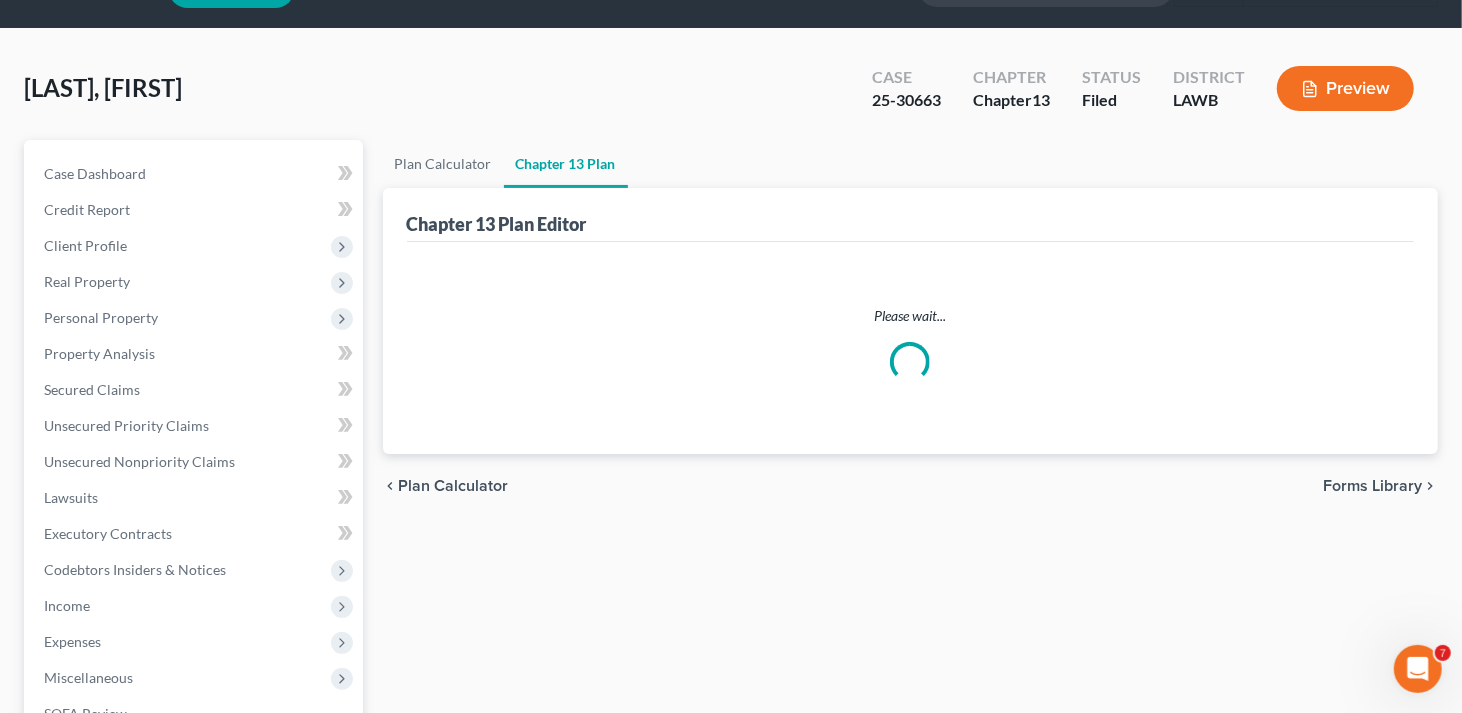 scroll, scrollTop: 0, scrollLeft: 0, axis: both 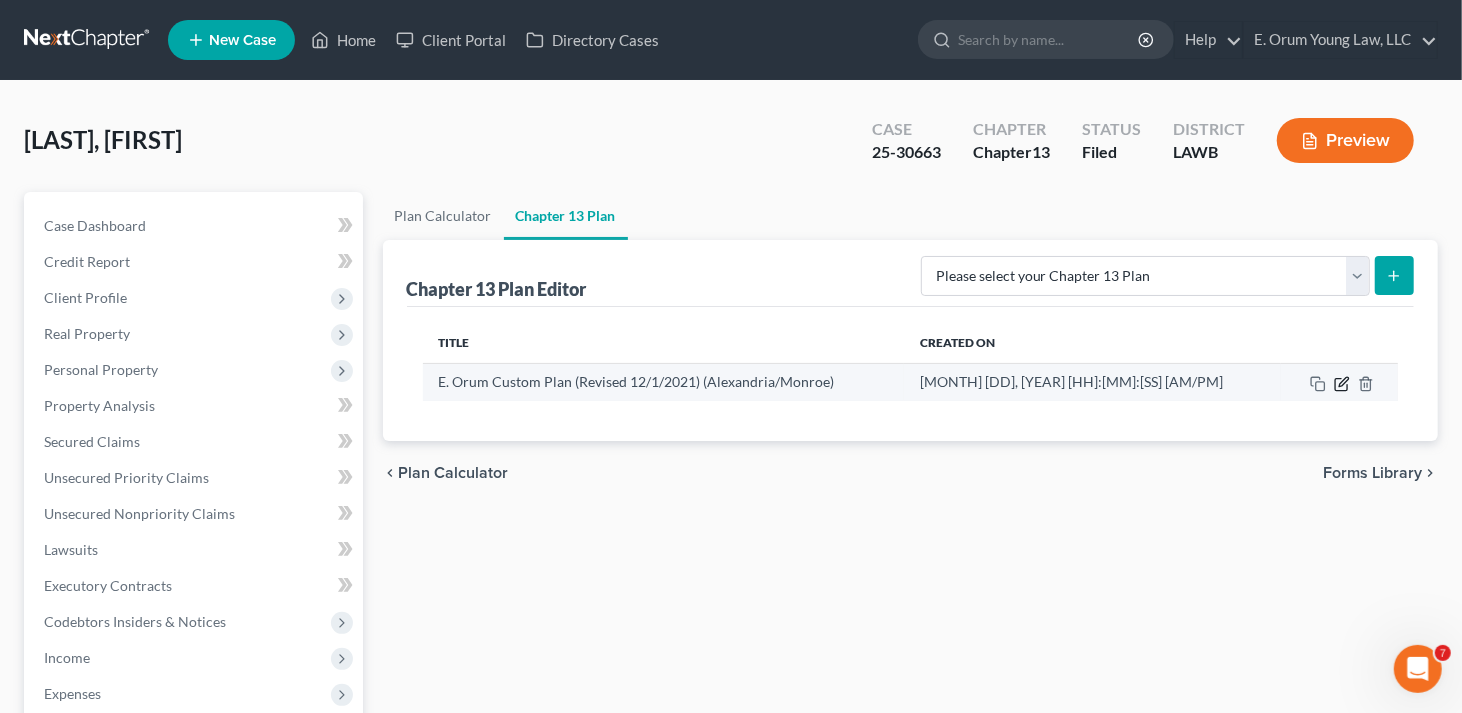 click 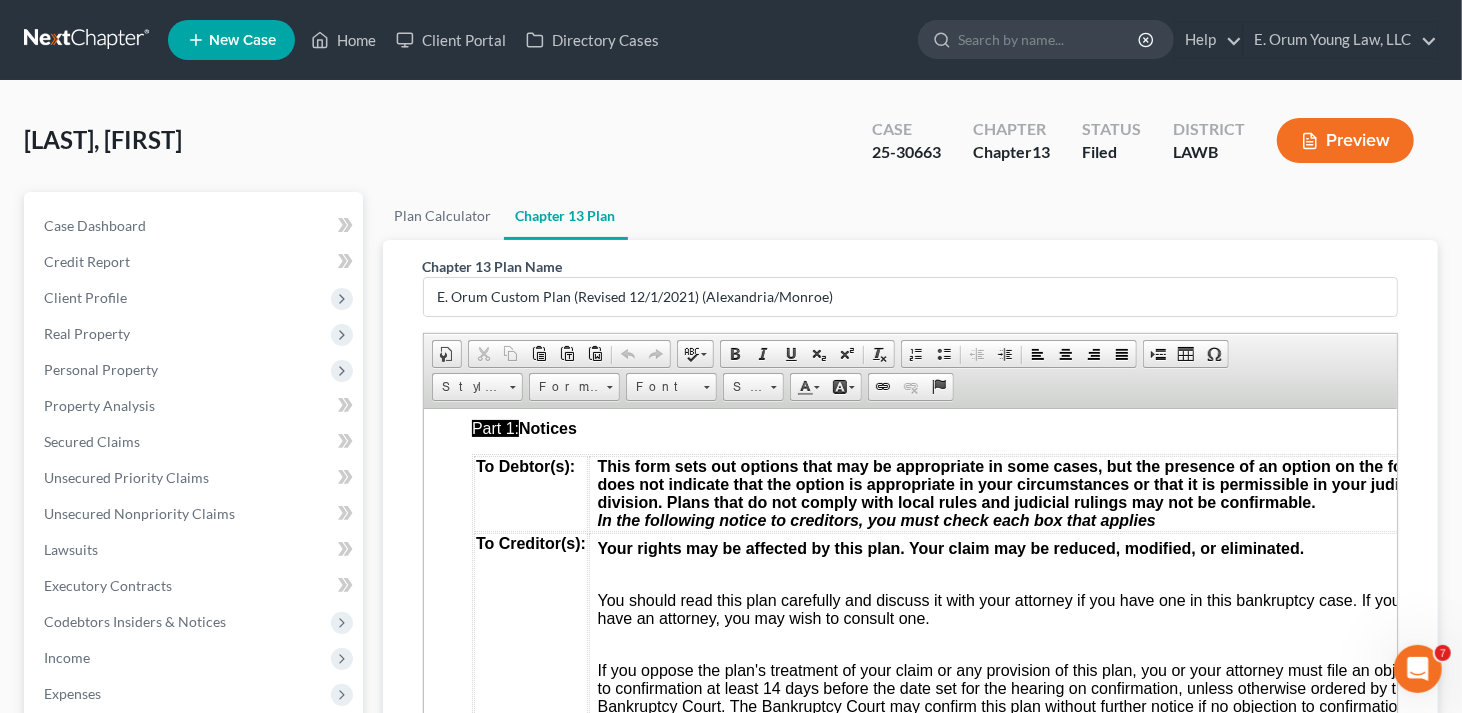 scroll, scrollTop: 0, scrollLeft: 0, axis: both 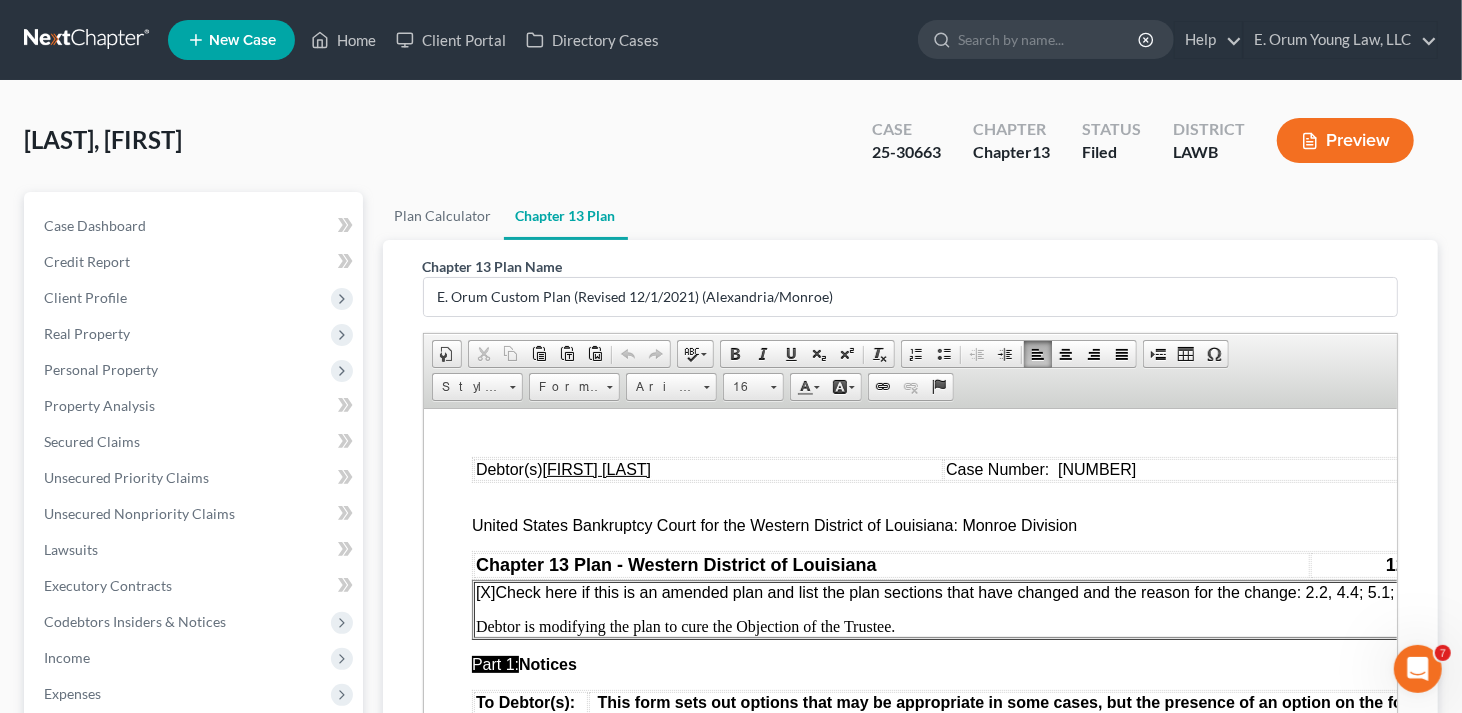 click on "[X]  Check here if this is an amended plan and list the plan sections that have changed and the reason for the change: [NUMBER].[NUMBER], [NUMBER].[NUMBER]; [NUMBER].[NUMBER]; Debtor is modifying the plan to cure the Objection of the Trustee. Part 1:  Notices To Debtor(s):   This form sets out options that may be appropriate in some cases, but the presence of an option on the form does not indicate that the option is appropriate in your circumstances or that it is permissible in your judicial division. Plans that do not comply with local rules and judicial rulings may not be confirmable. In the following notice to creditors, you must check each box that applies To Creditor(s): Your rights may be affected by this plan. Your claim may be reduced, modified, or eliminated. The following matters may be of particular importance.  [x]  Included [o] [o] [NUMBER]" at bounding box center (934, 591) 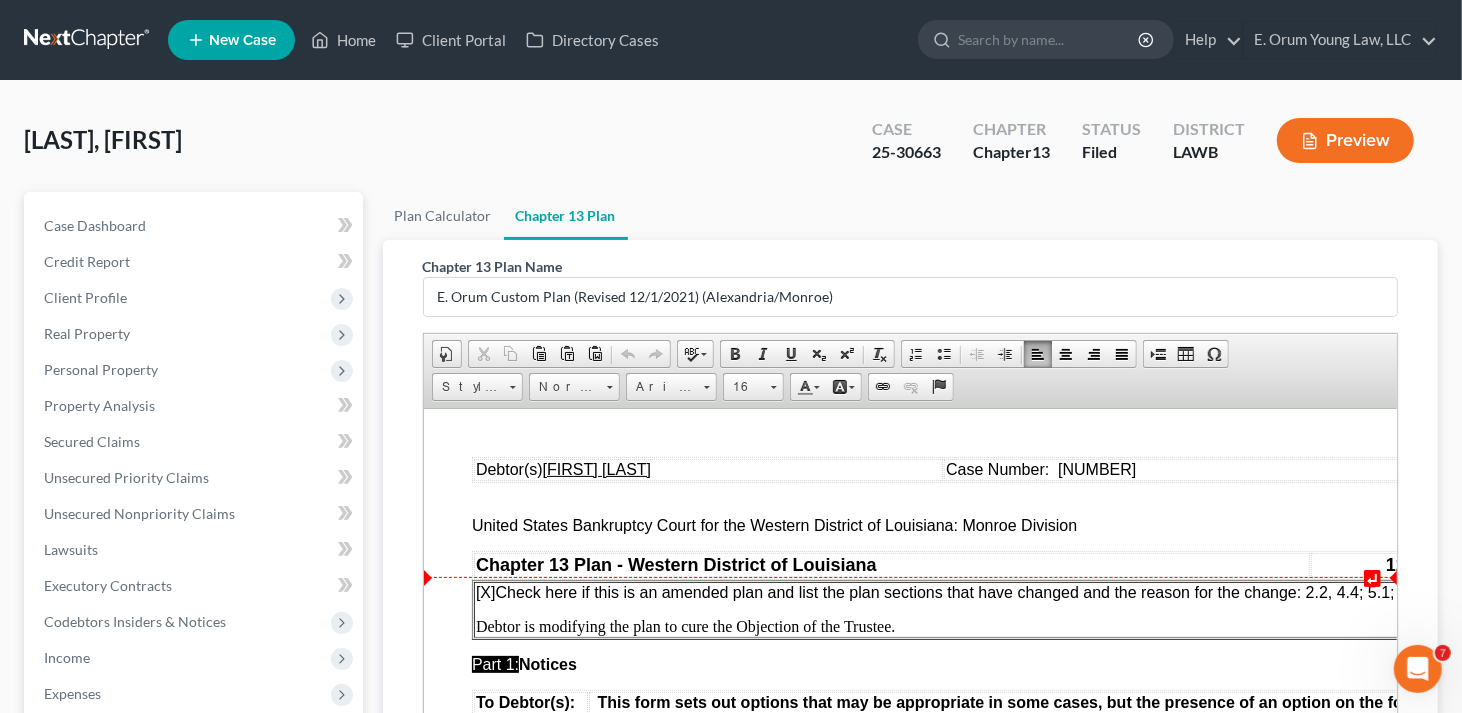 type 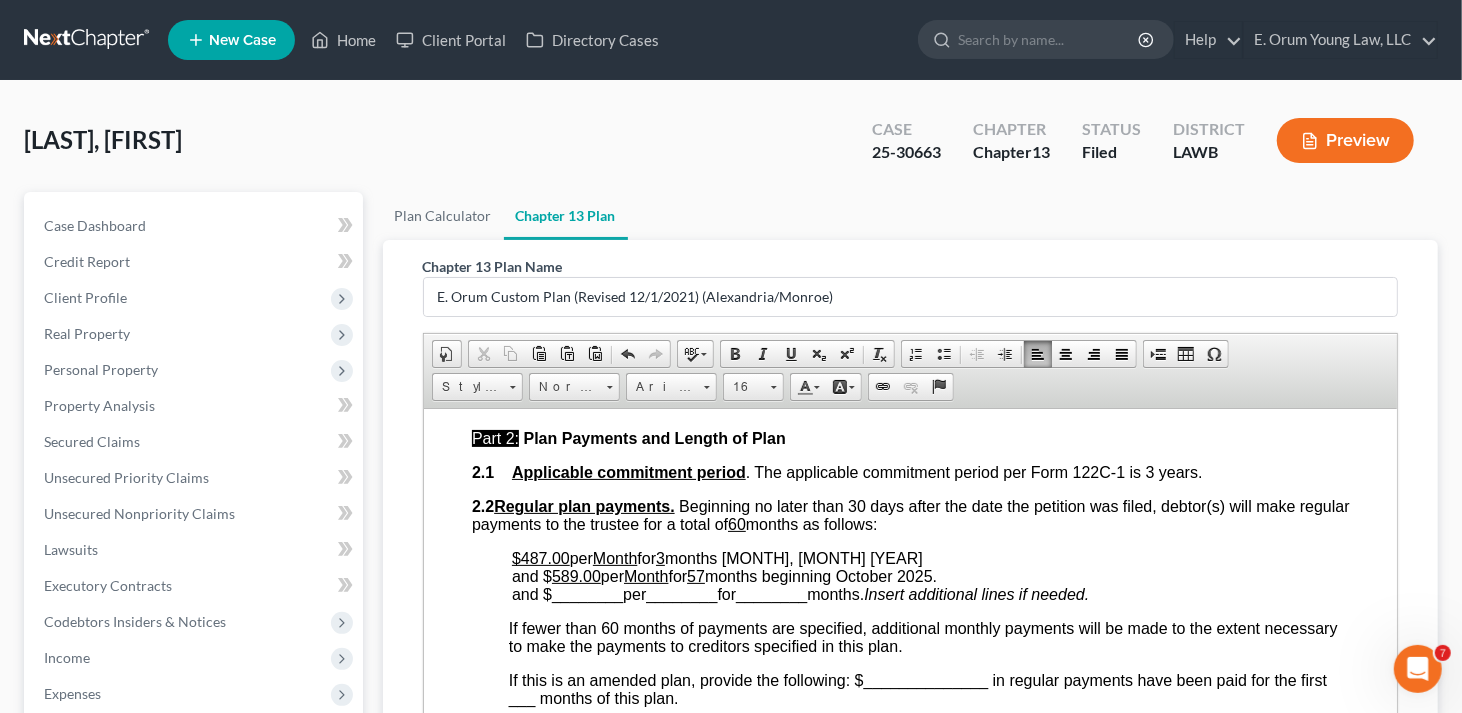 scroll, scrollTop: 900, scrollLeft: 0, axis: vertical 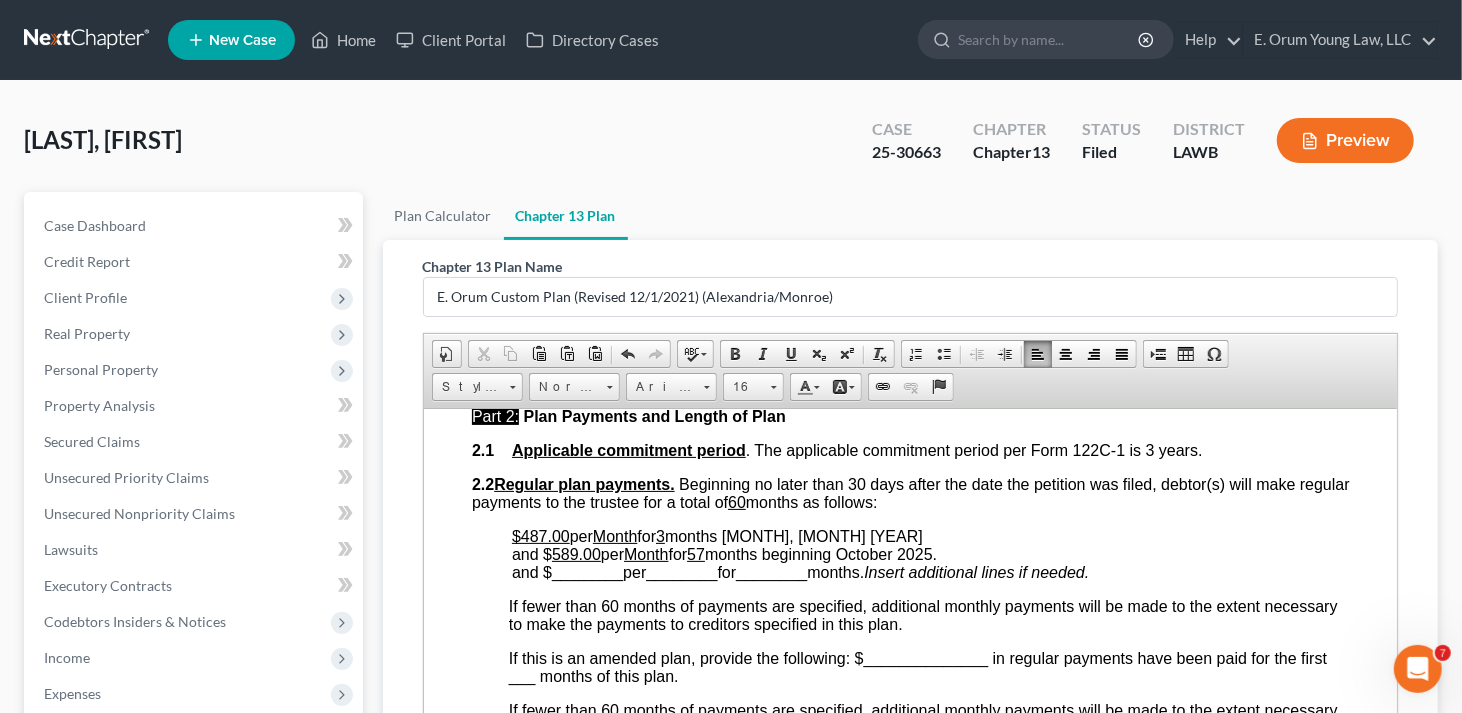 drag, startPoint x: 561, startPoint y: 555, endPoint x: 624, endPoint y: 515, distance: 74.62573 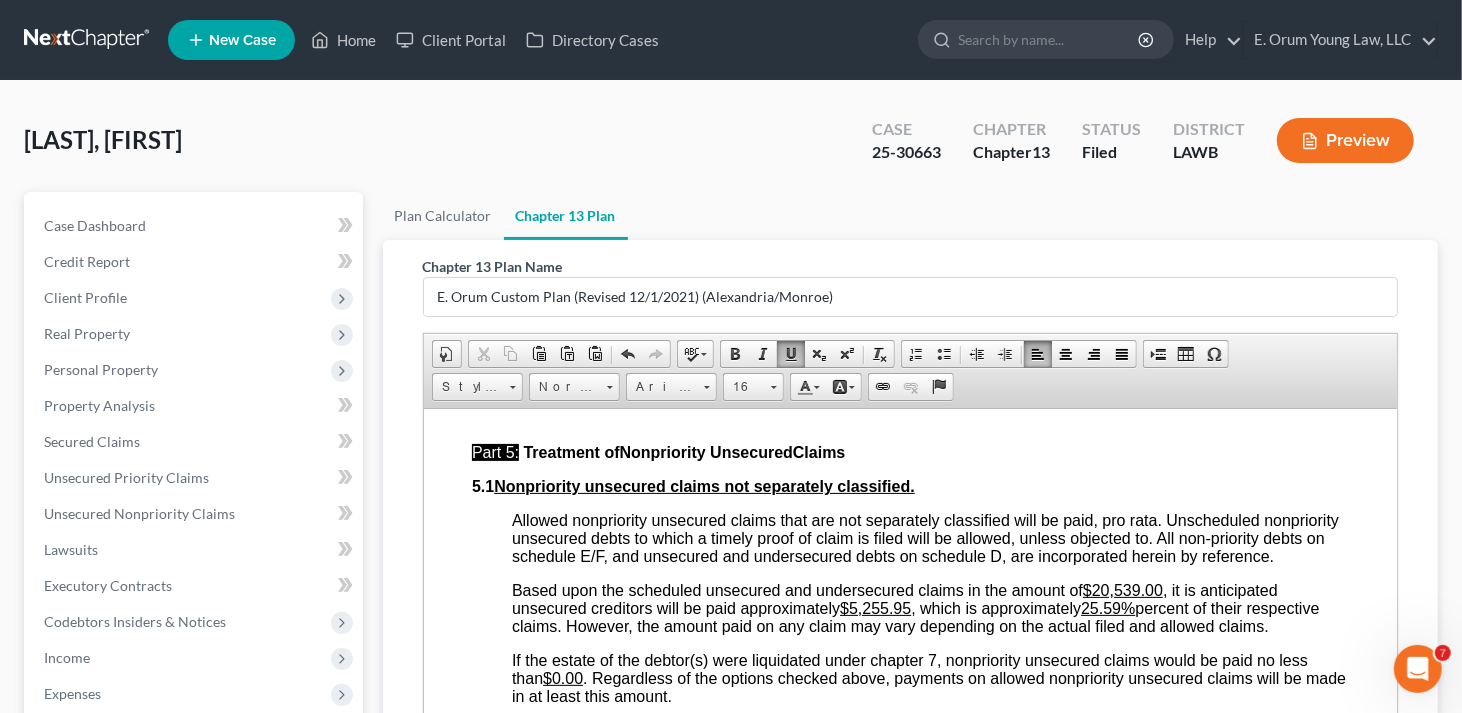 scroll, scrollTop: 5500, scrollLeft: 0, axis: vertical 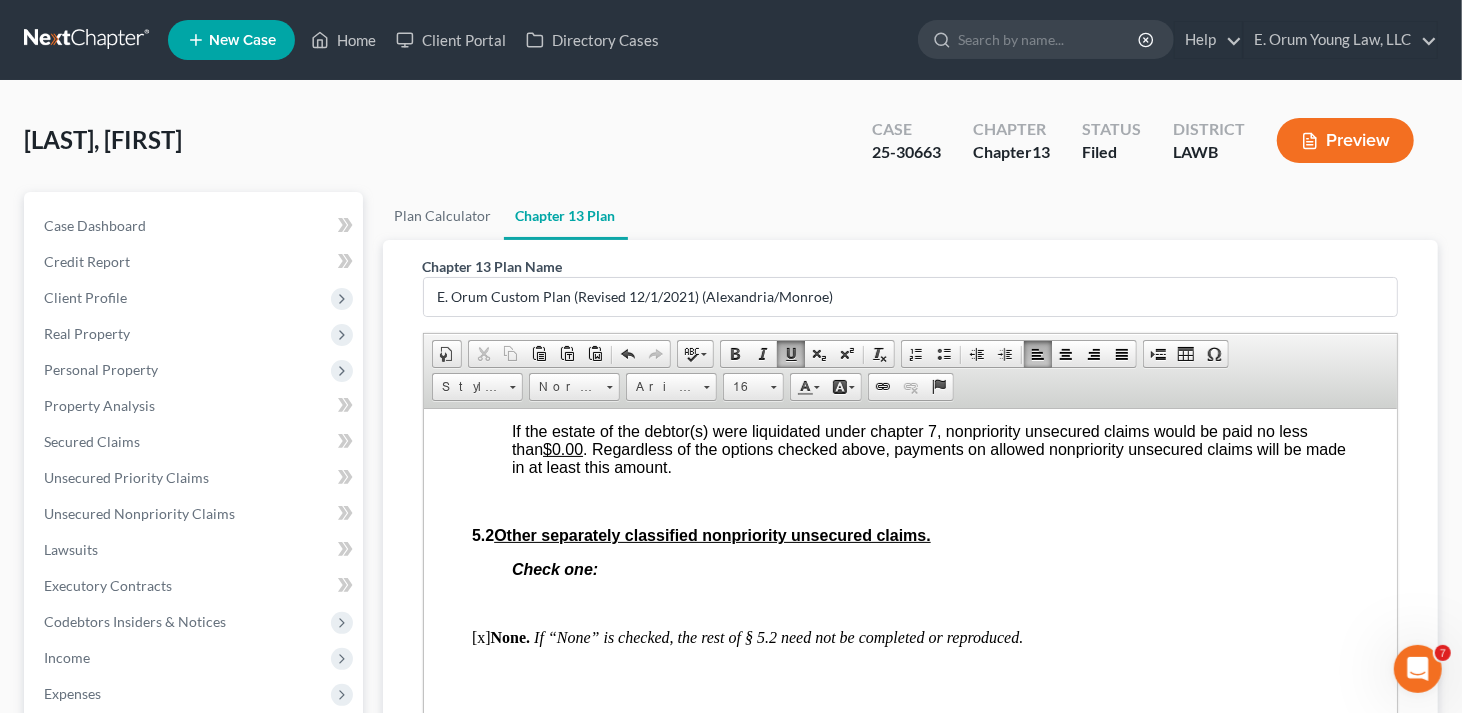 click on "$5,255.95" at bounding box center [874, 378] 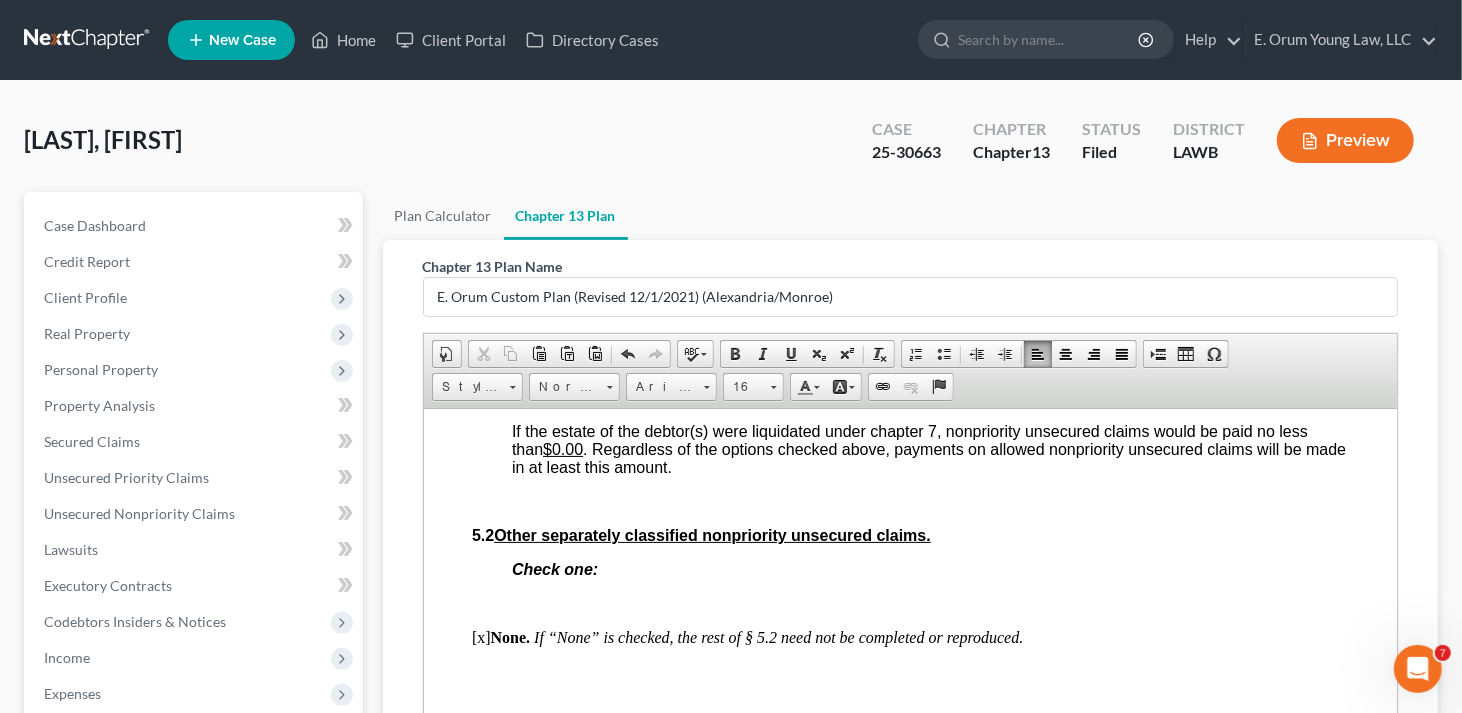 click on "$0.00" at bounding box center (562, 448) 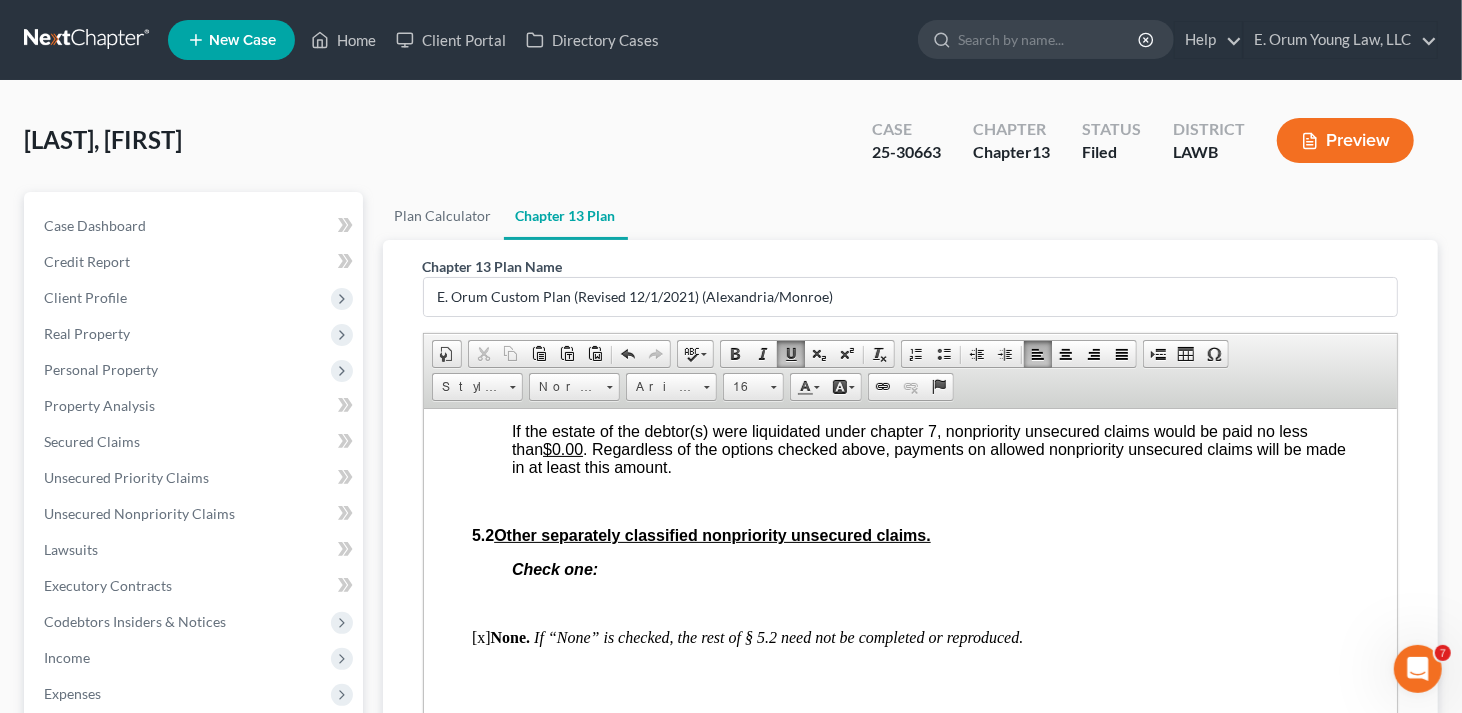 click on "$0.00" at bounding box center [562, 448] 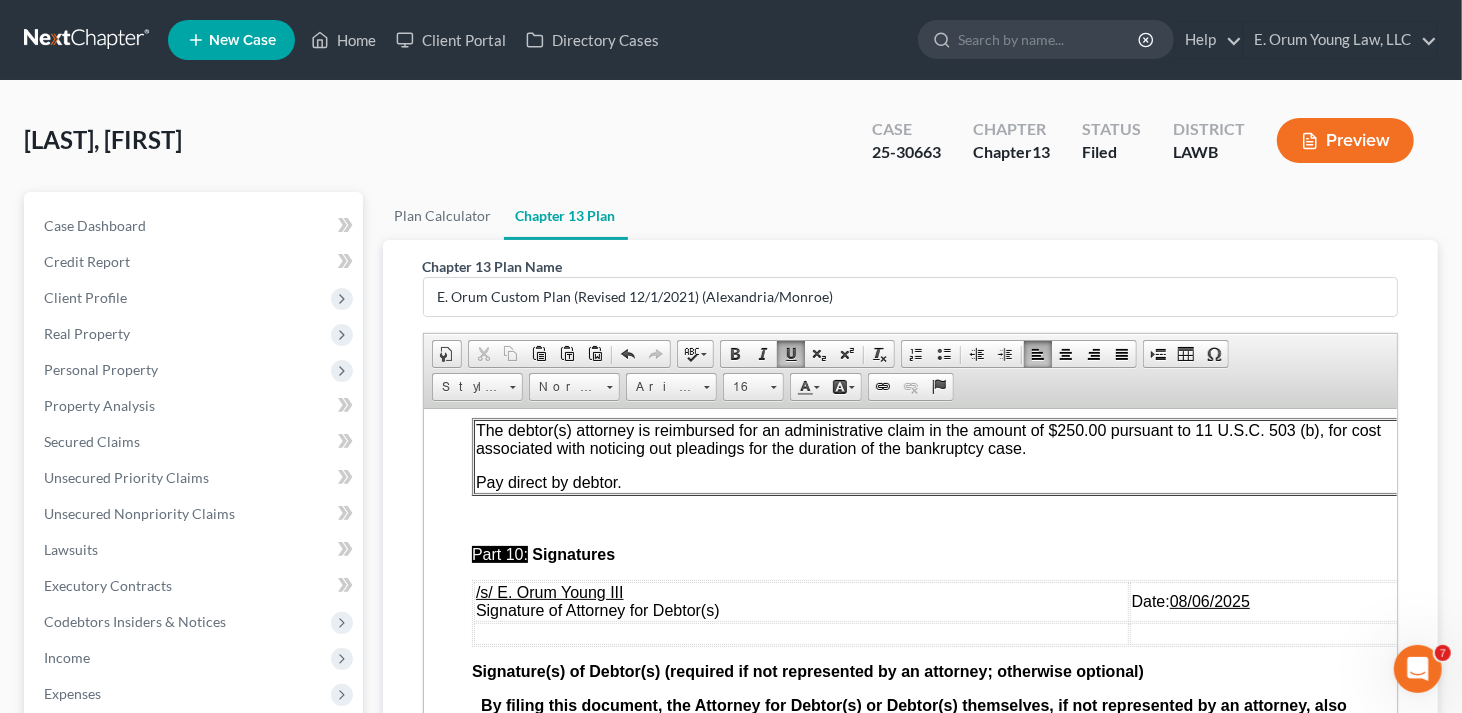 scroll, scrollTop: 6922, scrollLeft: 0, axis: vertical 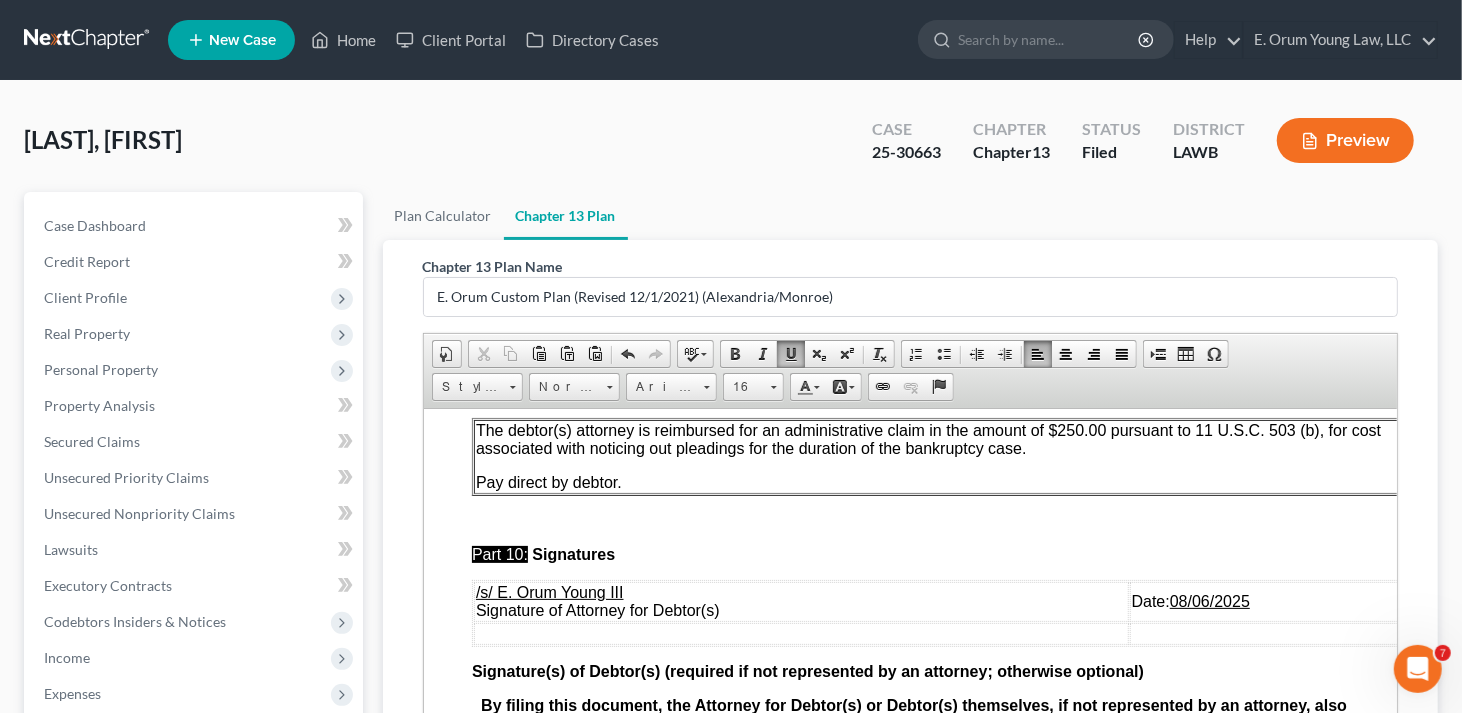click on "08/06/2025" at bounding box center [1209, 600] 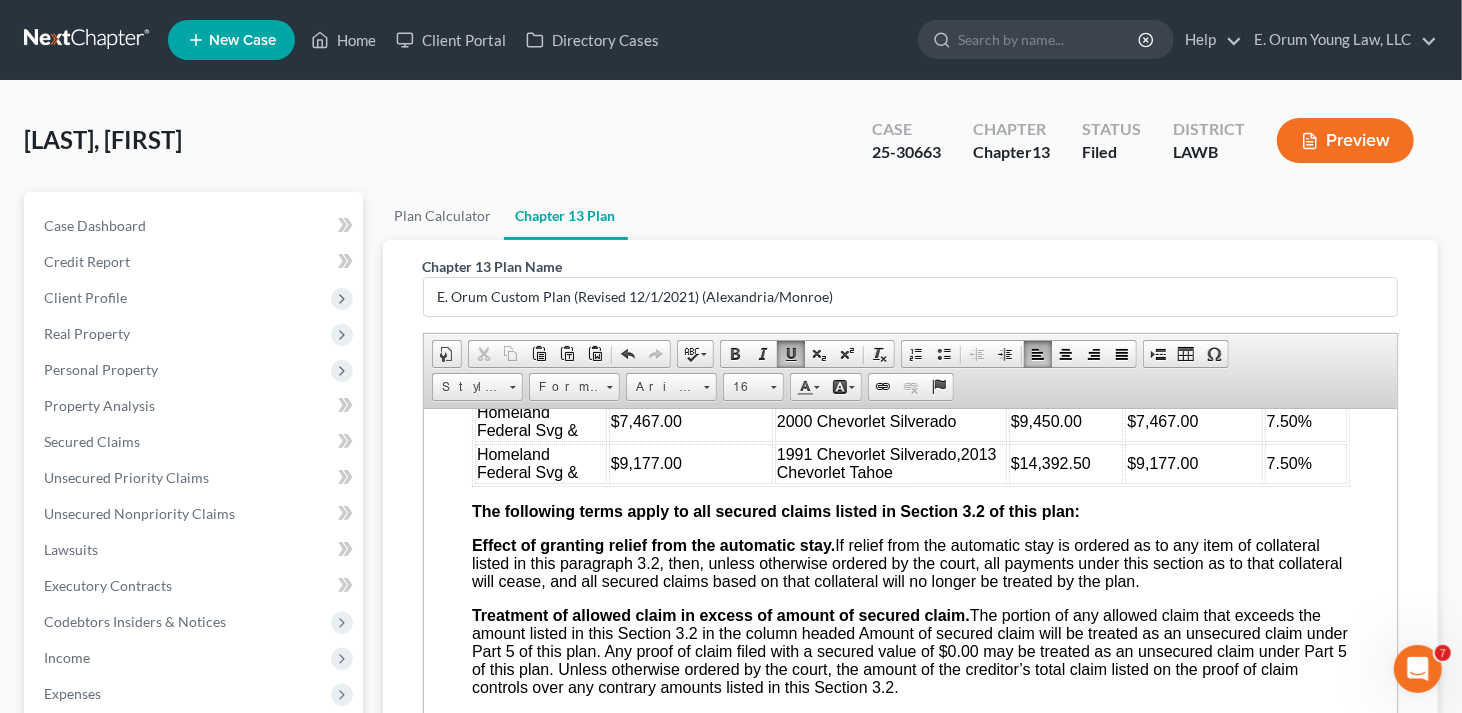 scroll, scrollTop: 2422, scrollLeft: 0, axis: vertical 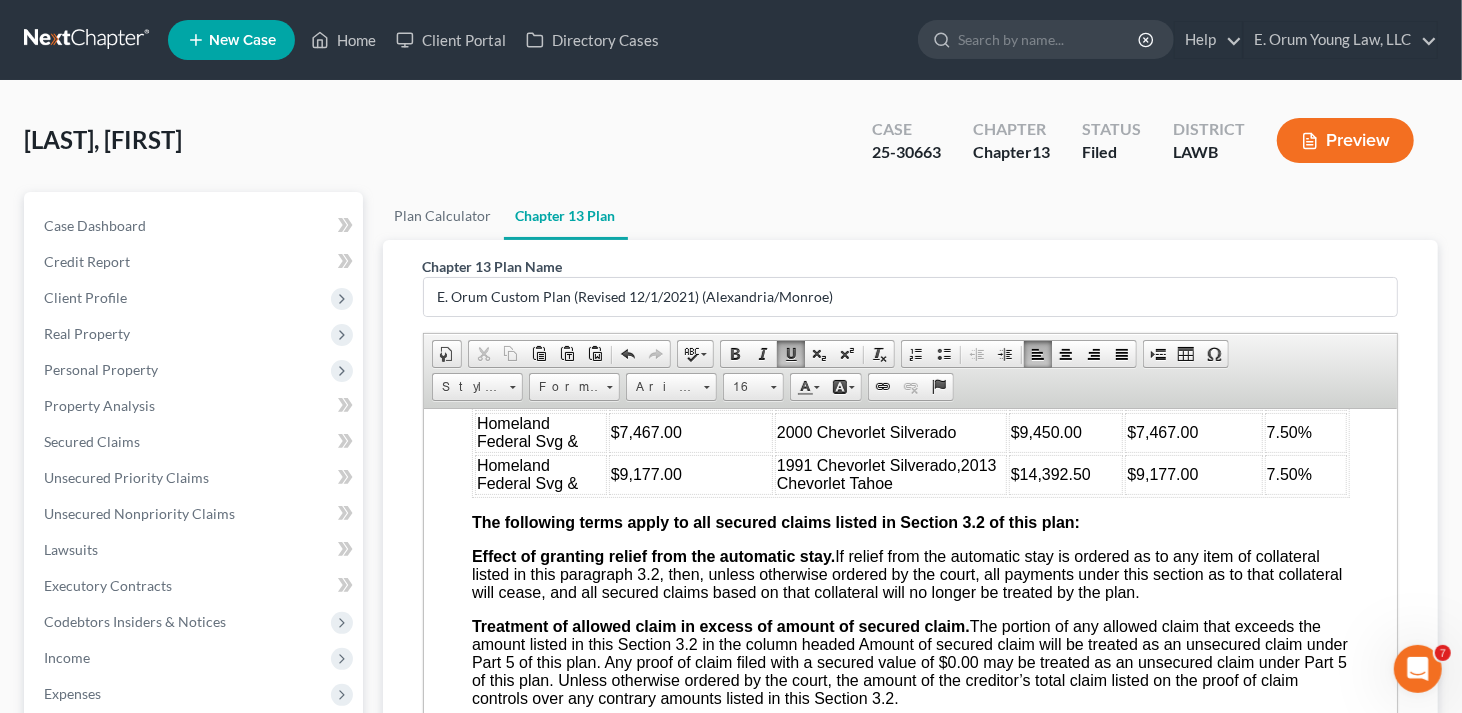 click on "$14,392.50" at bounding box center (1065, 474) 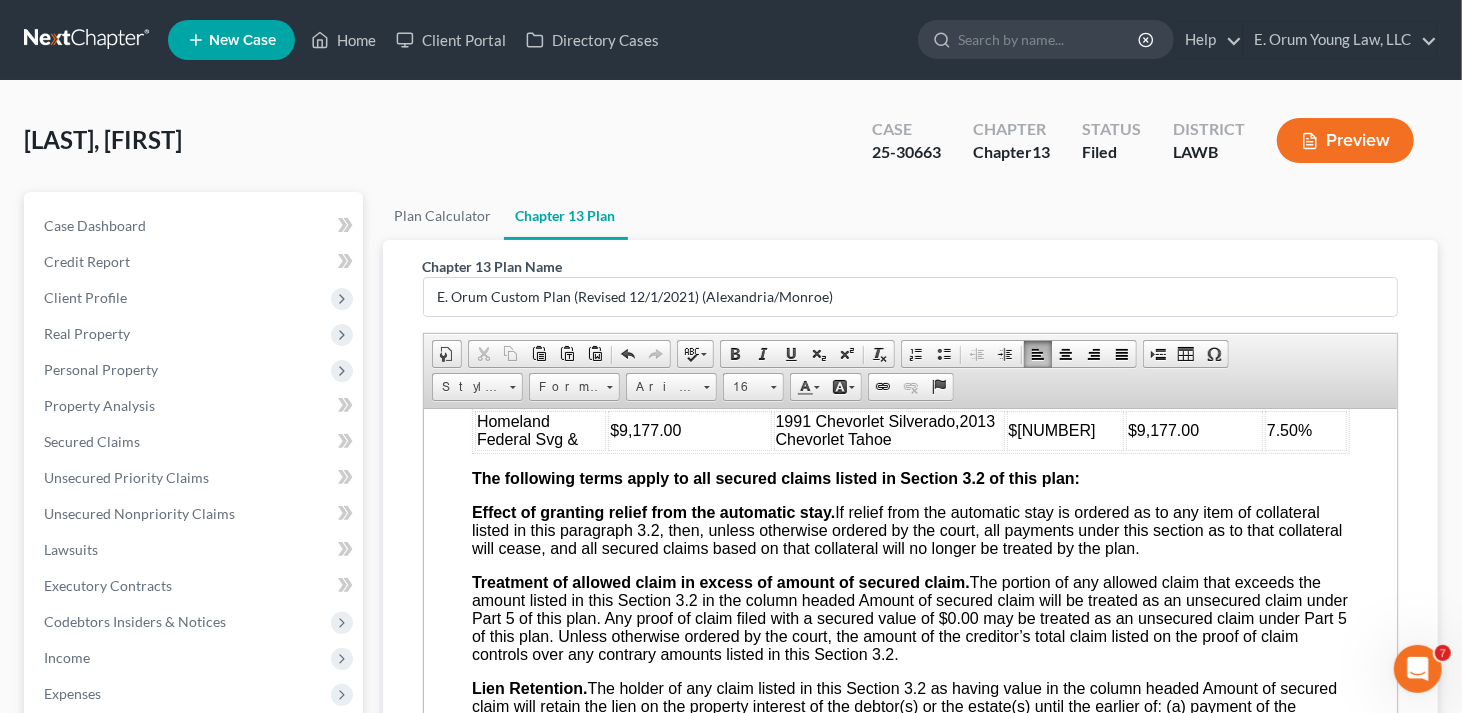 scroll, scrollTop: 2500, scrollLeft: 0, axis: vertical 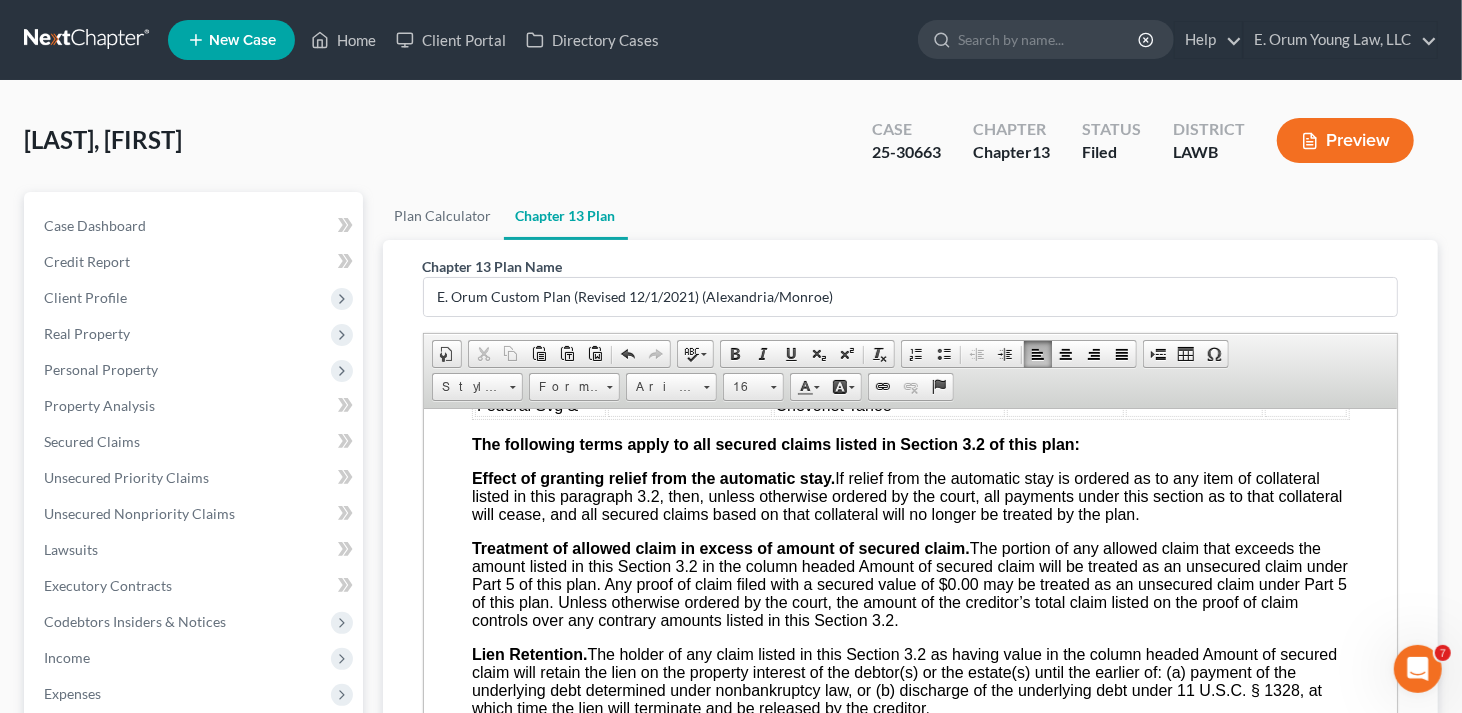 click on "1991 Chevorlet Silverado," at bounding box center [867, 386] 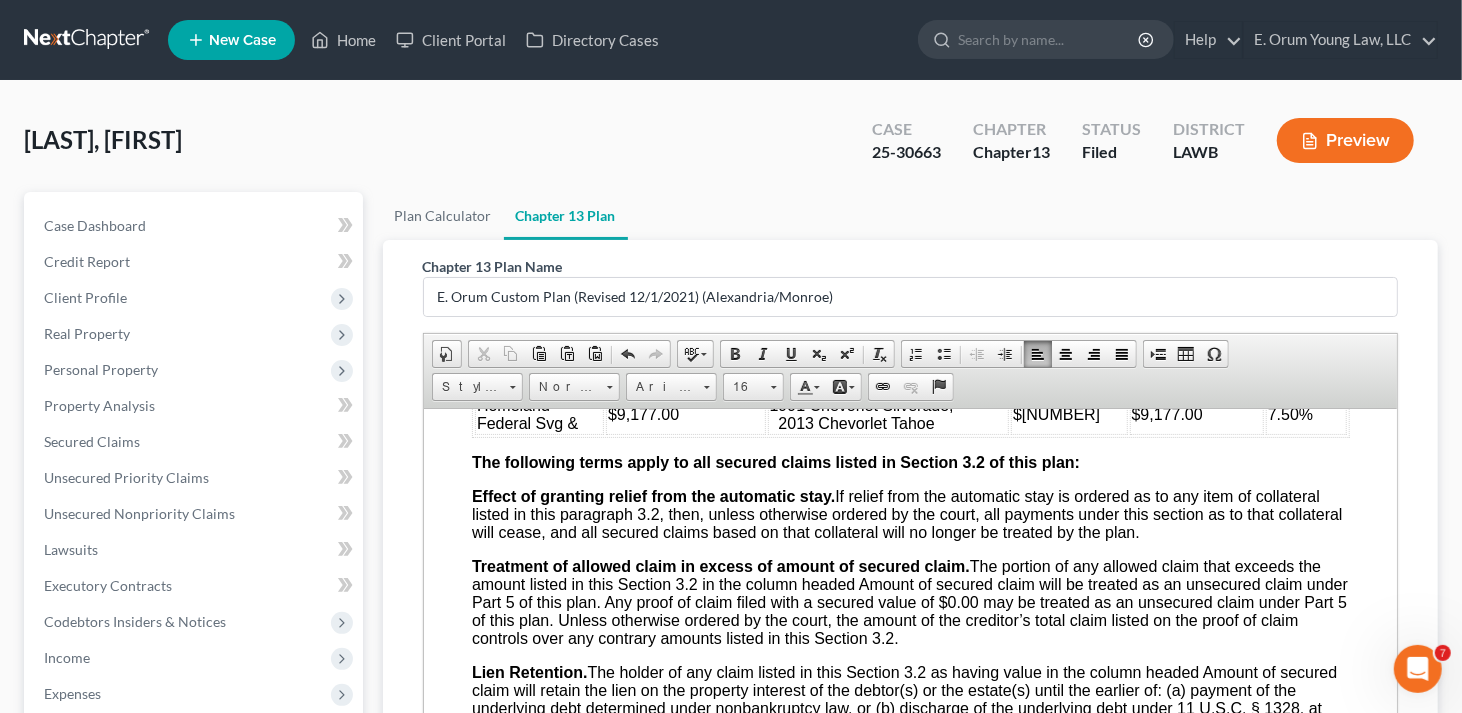 click on "[YEAR] Chevorlet Silverado,              [YEAR] Chevorlet Tahoe" at bounding box center (888, 414) 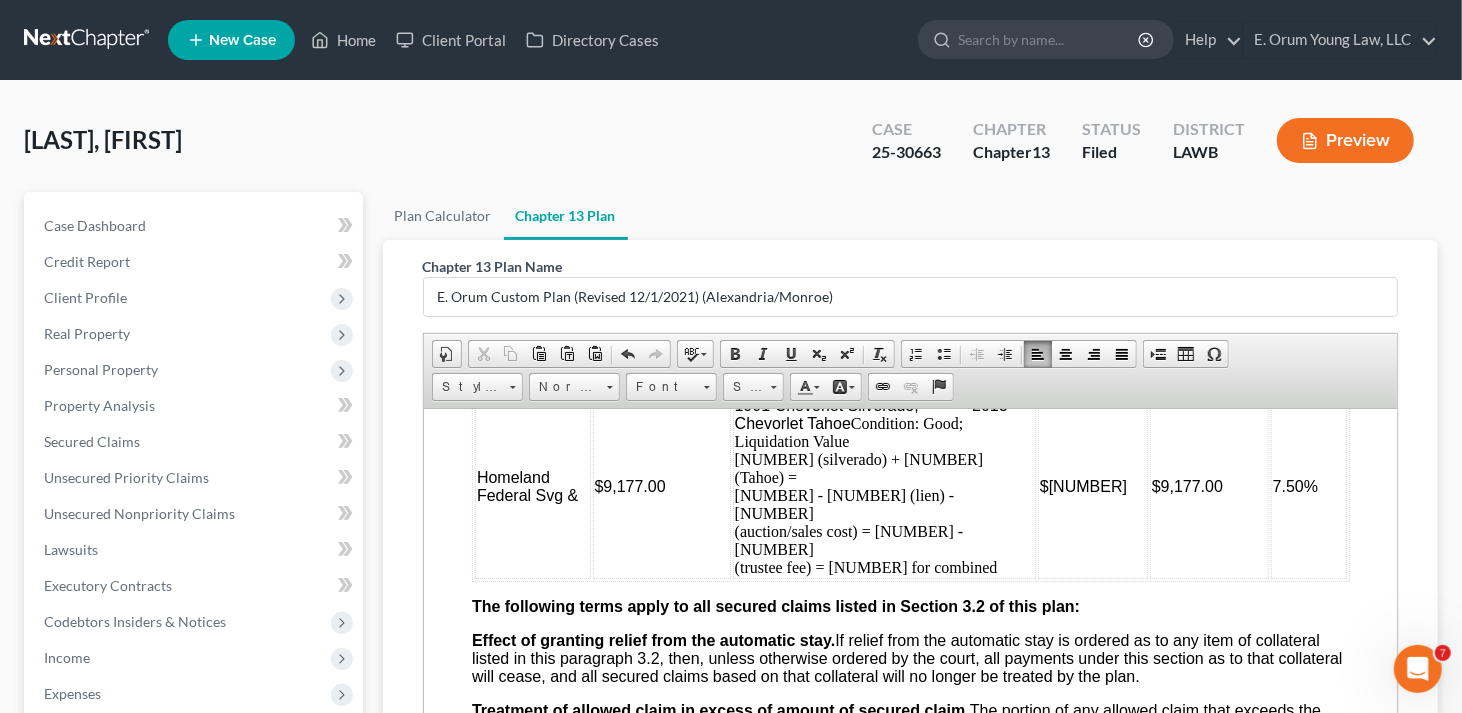 scroll, scrollTop: 116, scrollLeft: 0, axis: vertical 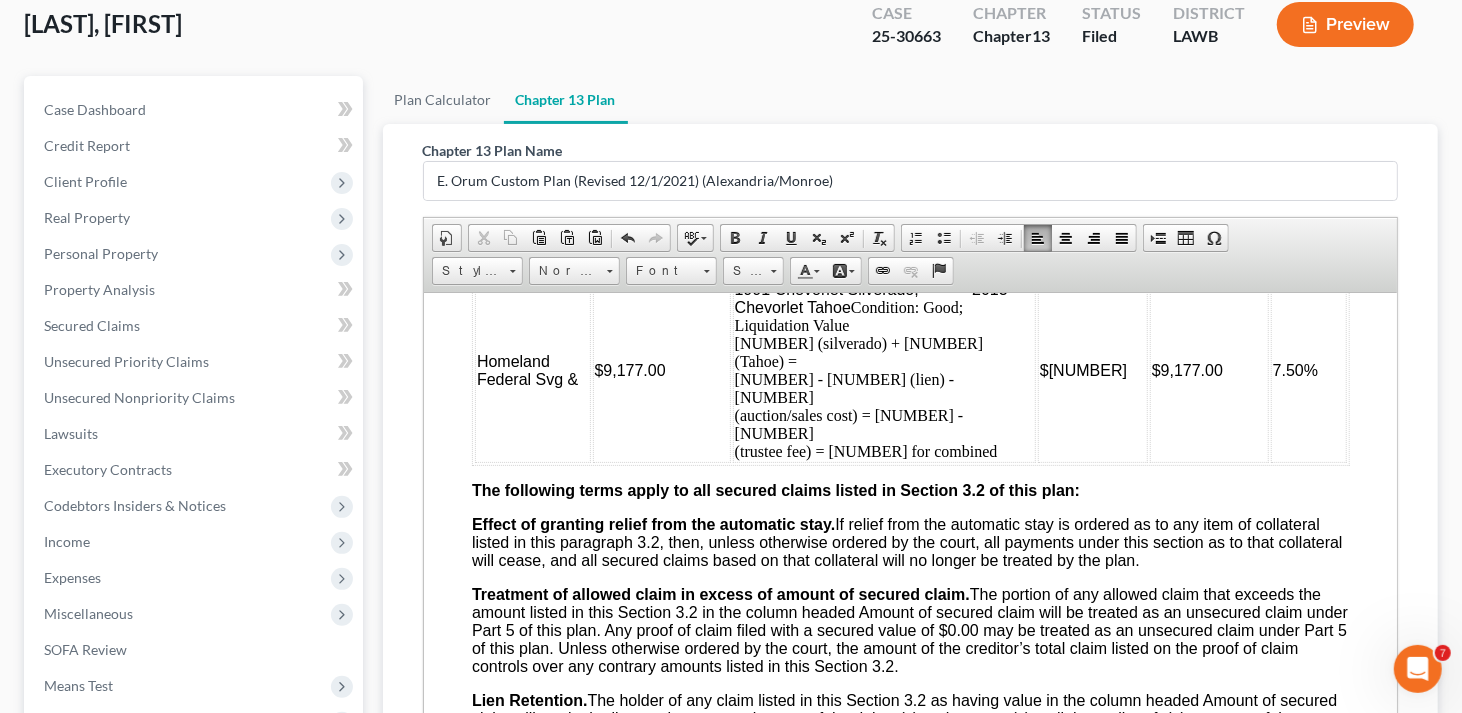 click on "[YEAR] Chevorlet Silverado,              [YEAR] Chevorlet Tahoe   Condition: Good; Liquidation Value [NUMBER] (silverado) + [NUMBER] (Tahoe) = [NUMBER] - [NUMBER] (lien) - [NUMBER] (auction/sales cost) = [NUMBER] - [NUMBER] (trustee fee) = [NUMBER] for combined ​" at bounding box center [883, 370] 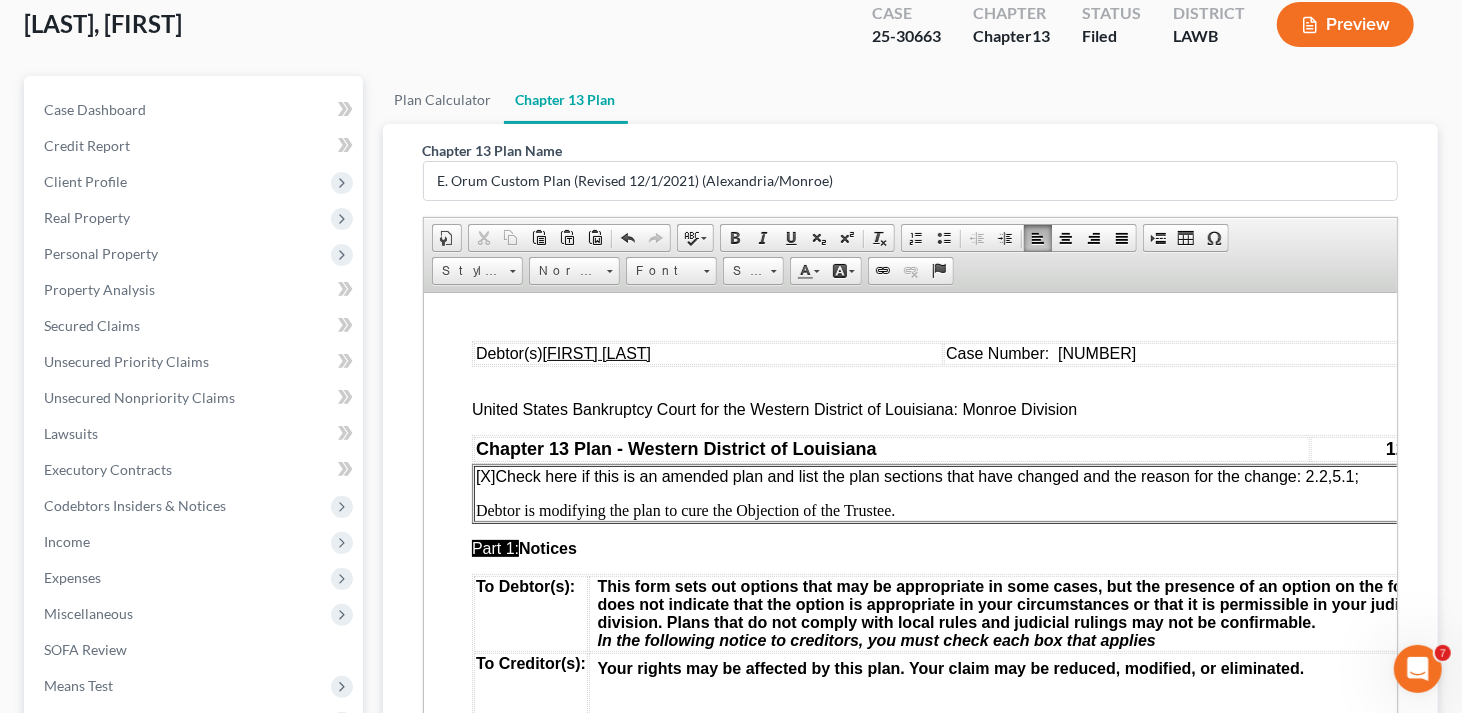 scroll, scrollTop: 100, scrollLeft: 0, axis: vertical 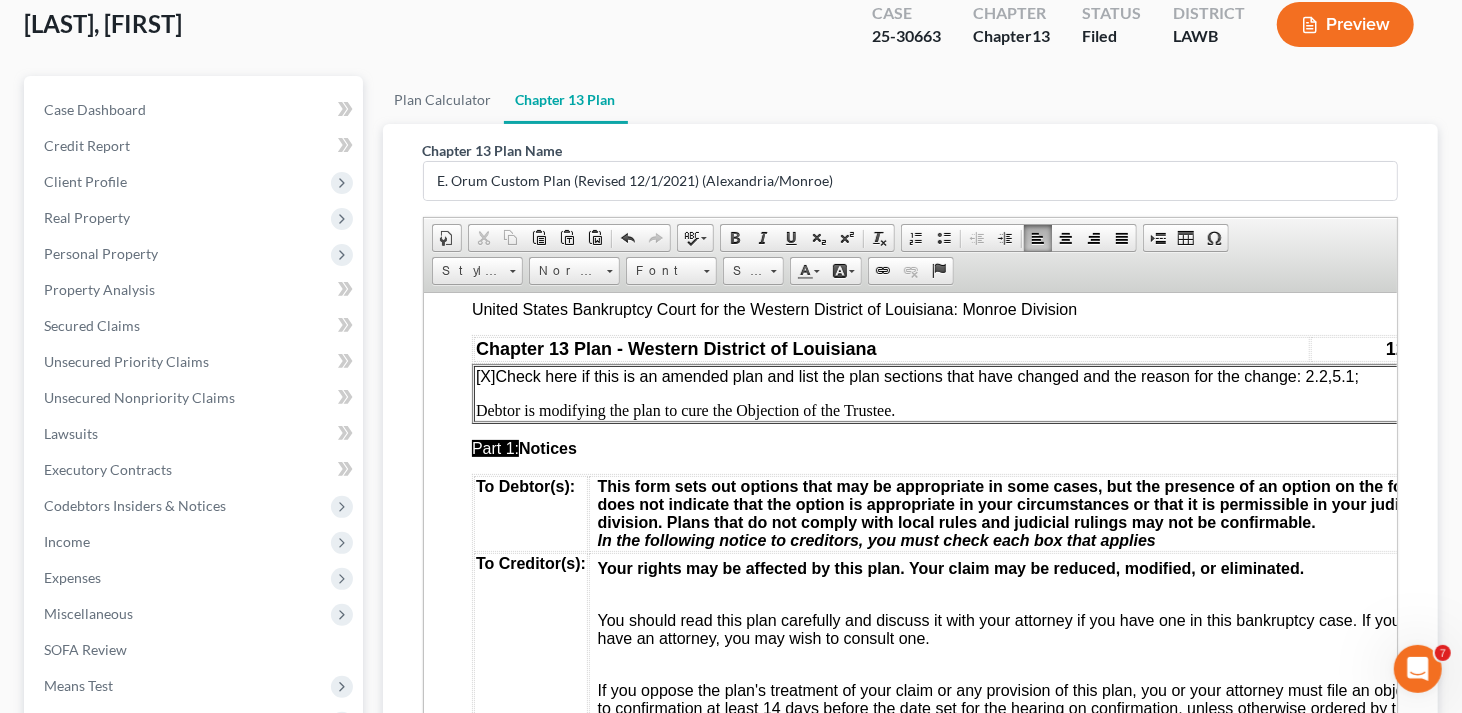click on "[X]  Check here if this is an amended plan and list the plan sections that have changed and the reason for the change: 2.2,  5.1;" at bounding box center (916, 375) 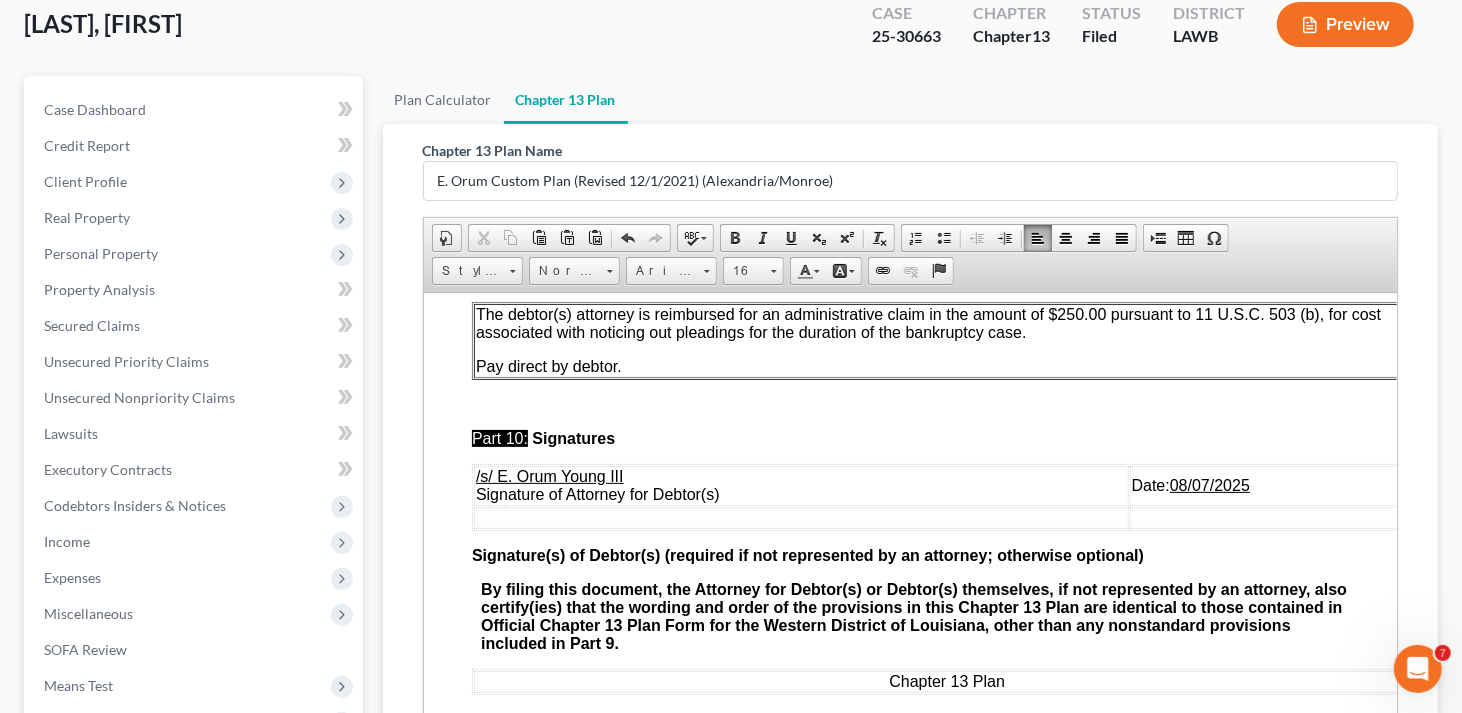 scroll, scrollTop: 7033, scrollLeft: 0, axis: vertical 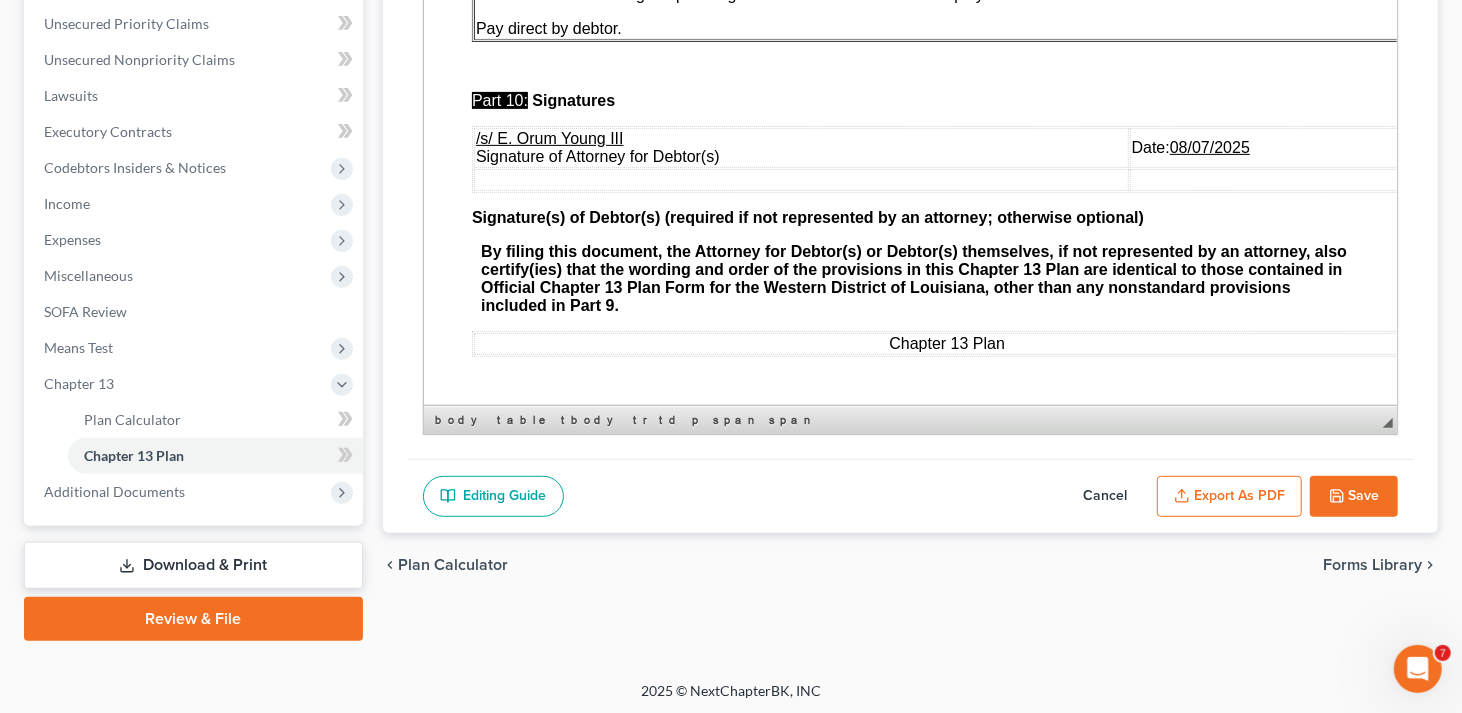 click on "Export as PDF" at bounding box center [1229, 497] 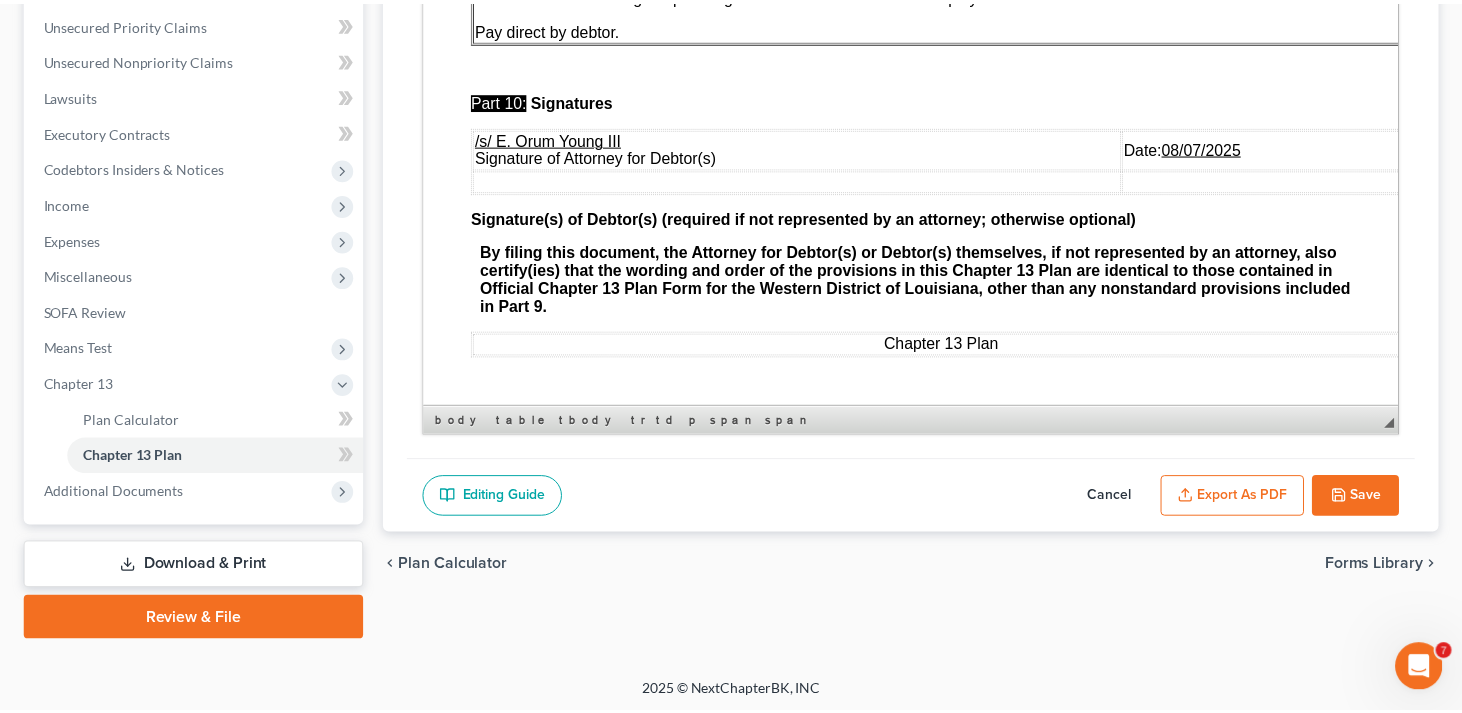 scroll, scrollTop: 6959, scrollLeft: 0, axis: vertical 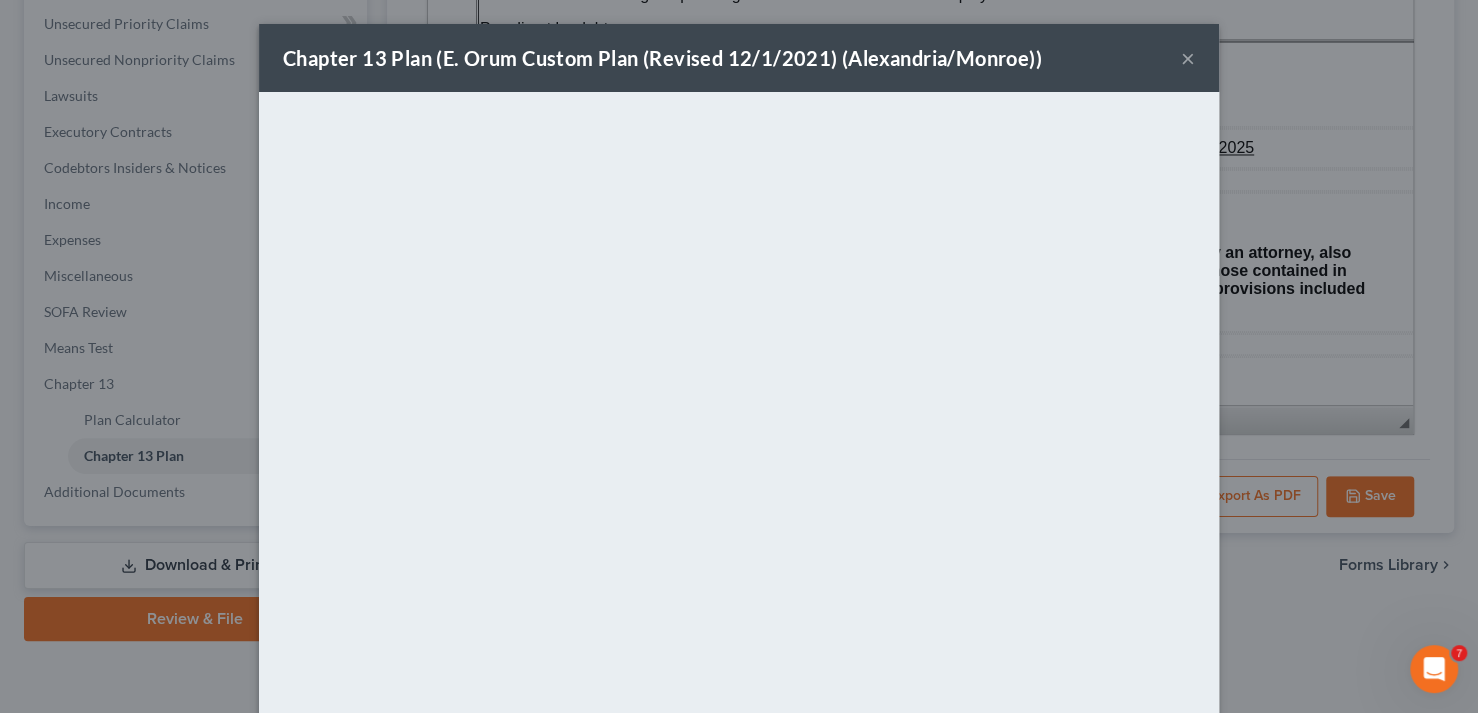click on "×" at bounding box center [1188, 58] 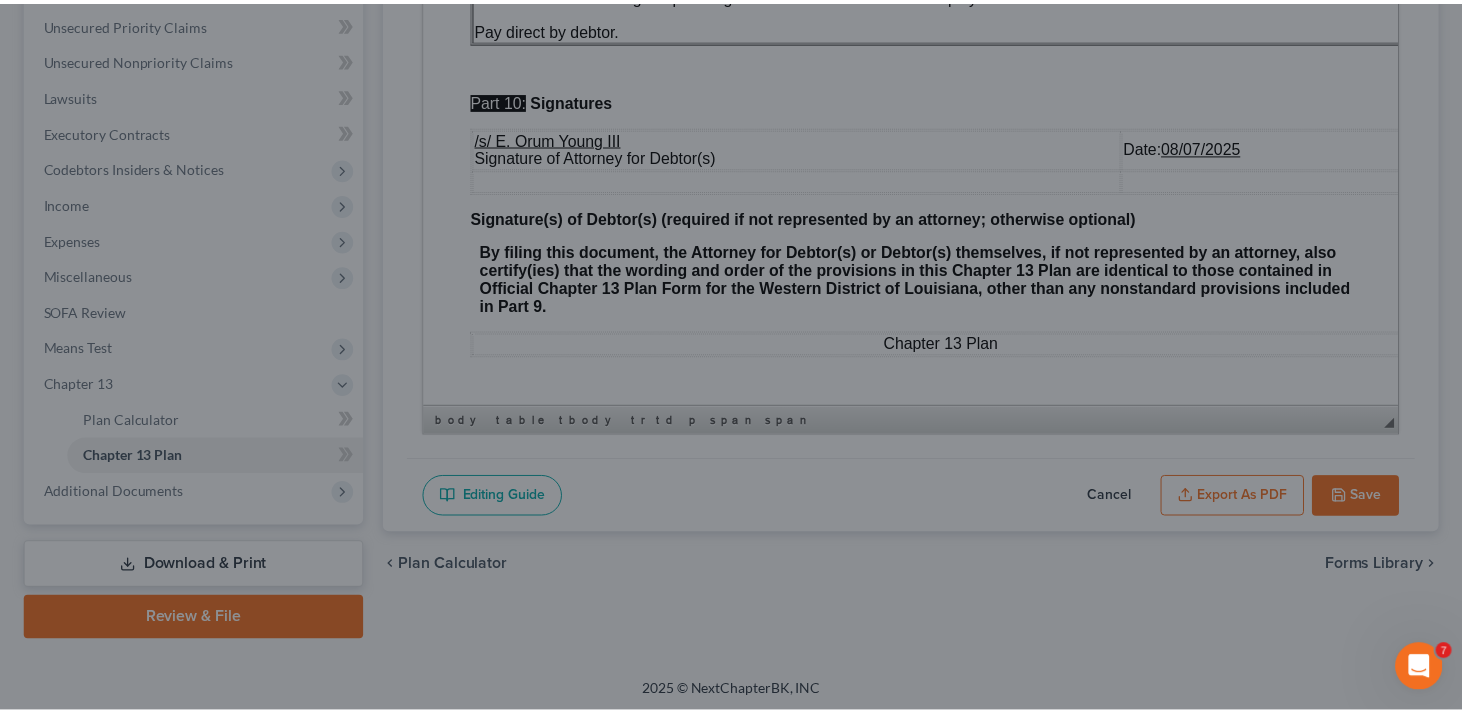 scroll, scrollTop: 7033, scrollLeft: 0, axis: vertical 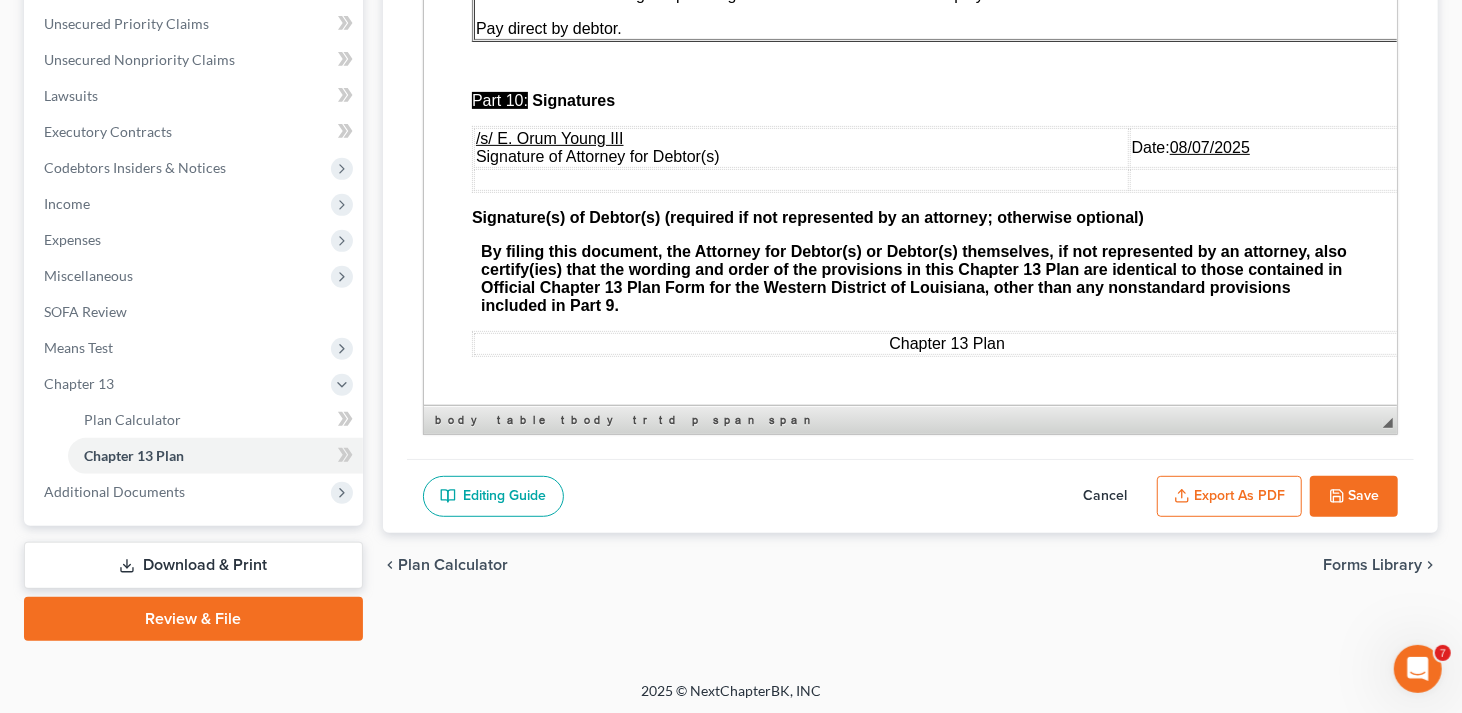 click on "Save" at bounding box center (1354, 497) 